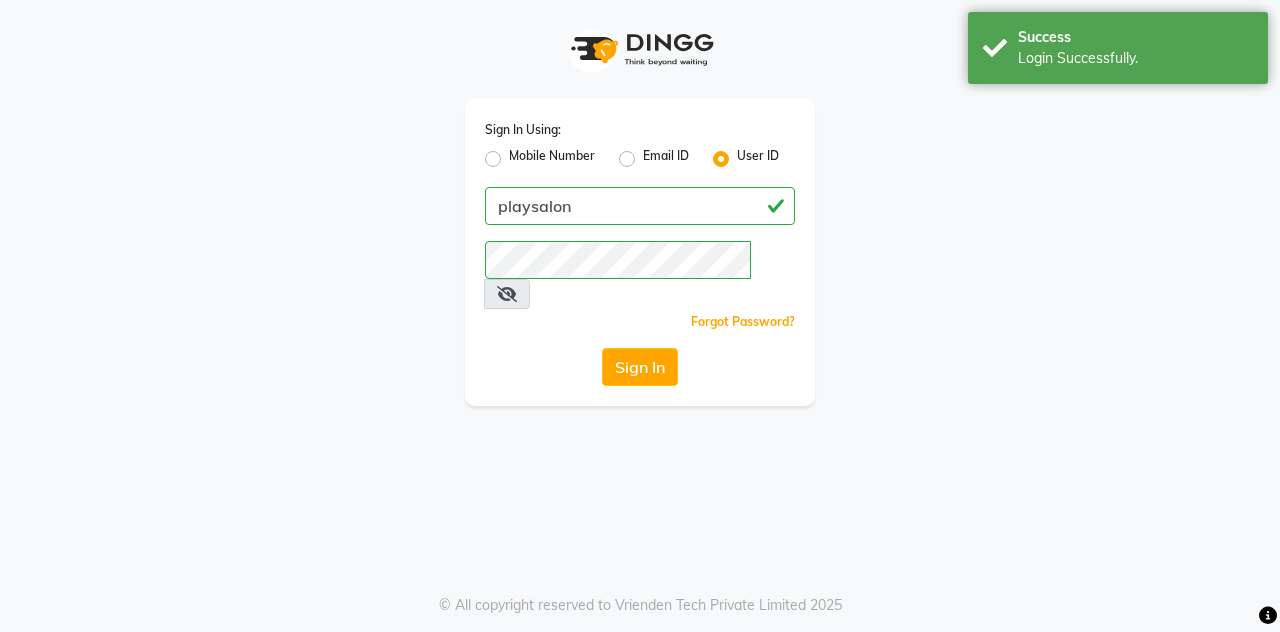 scroll, scrollTop: 0, scrollLeft: 0, axis: both 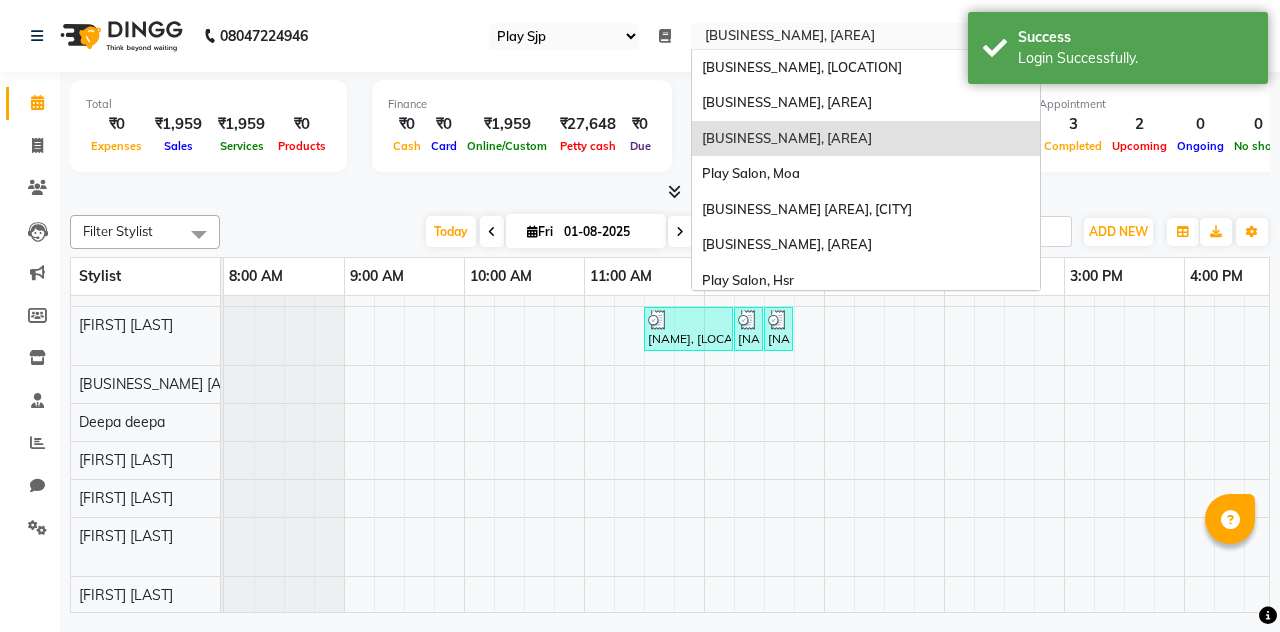 click on "Select Location × [BUSINESS_NAME], [AREA]" at bounding box center (866, 36) 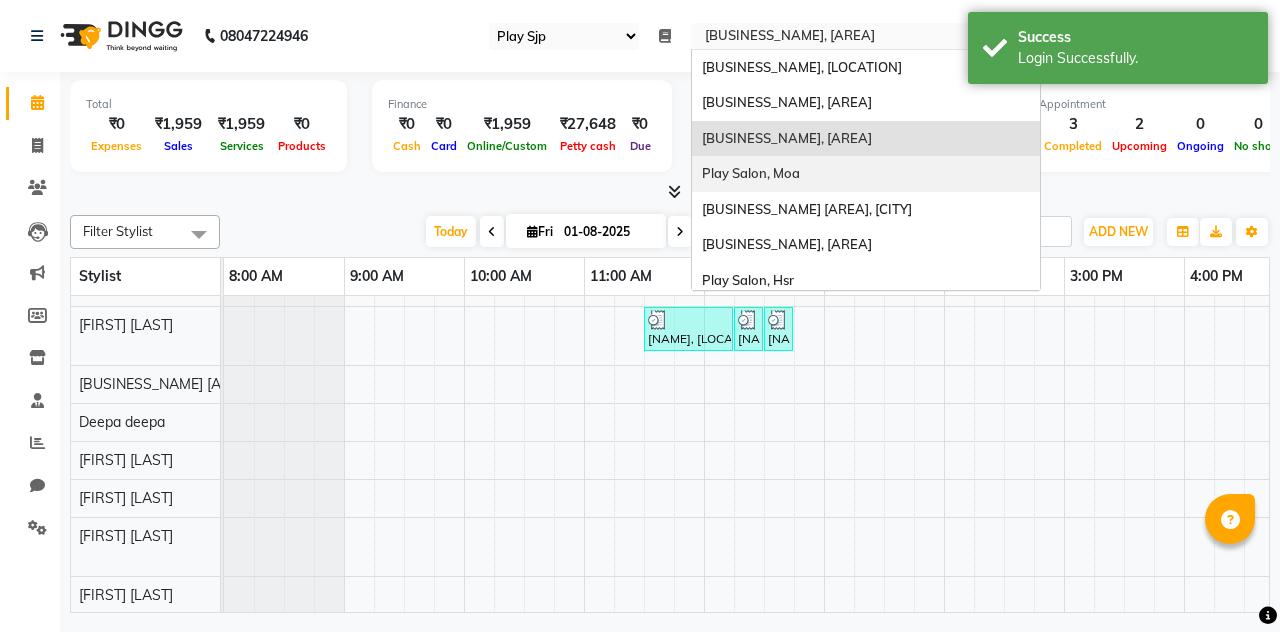 click on "Play Salon, Moa" at bounding box center (751, 173) 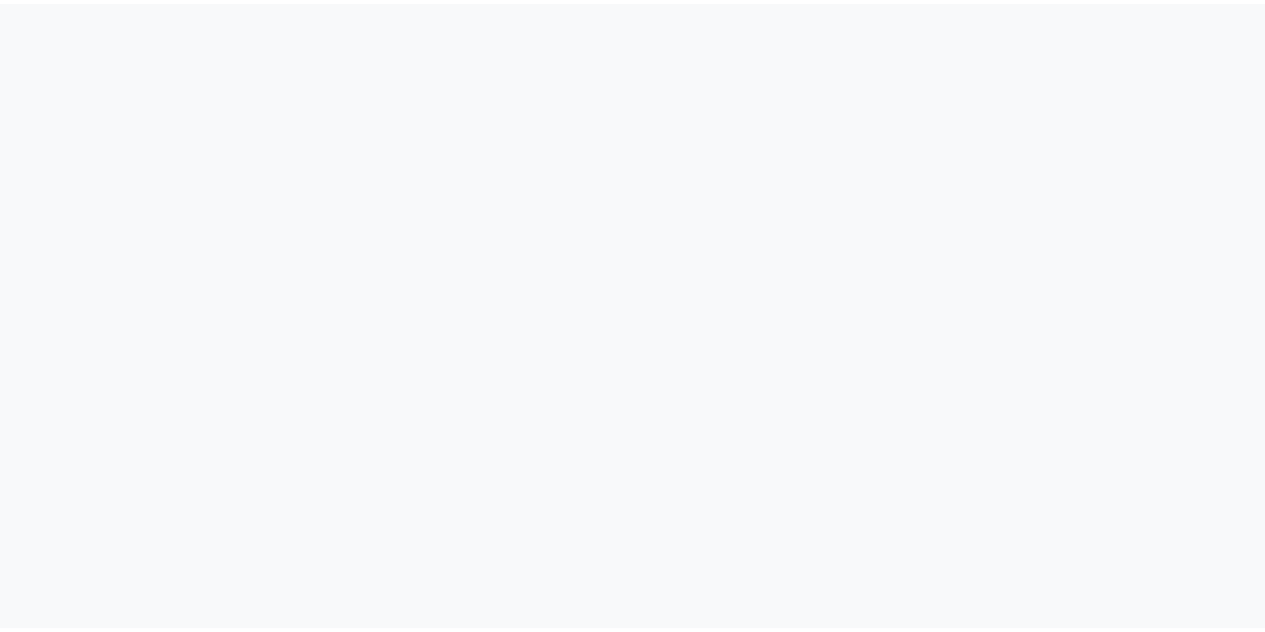 scroll, scrollTop: 0, scrollLeft: 0, axis: both 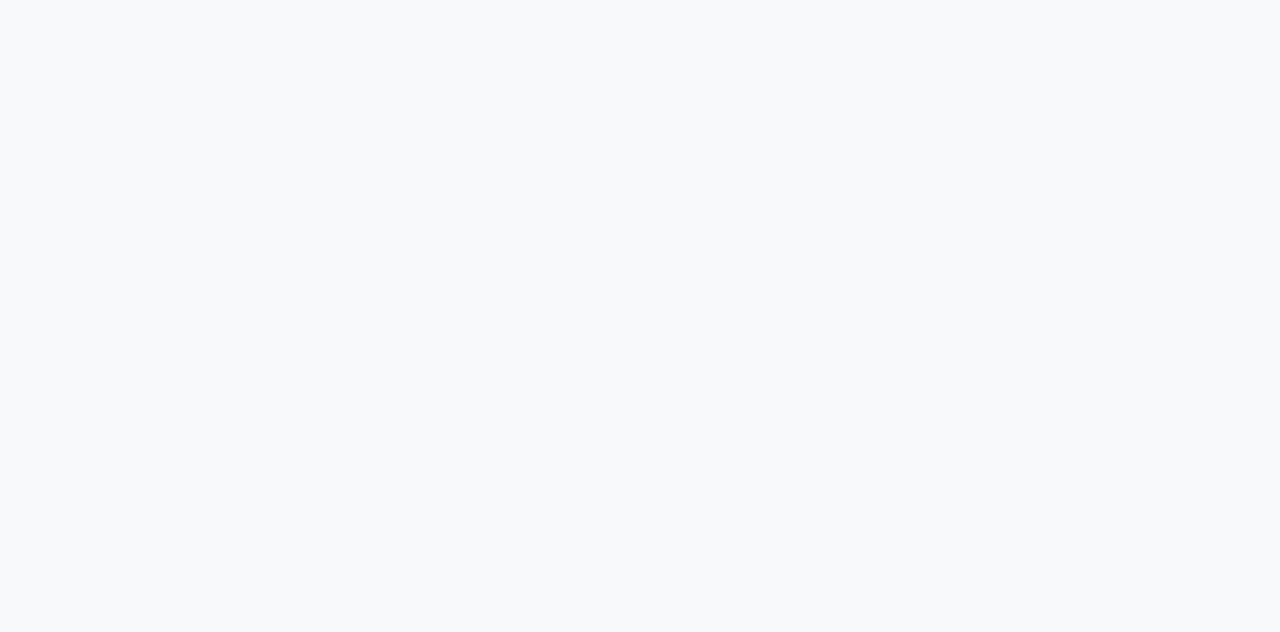select on "94" 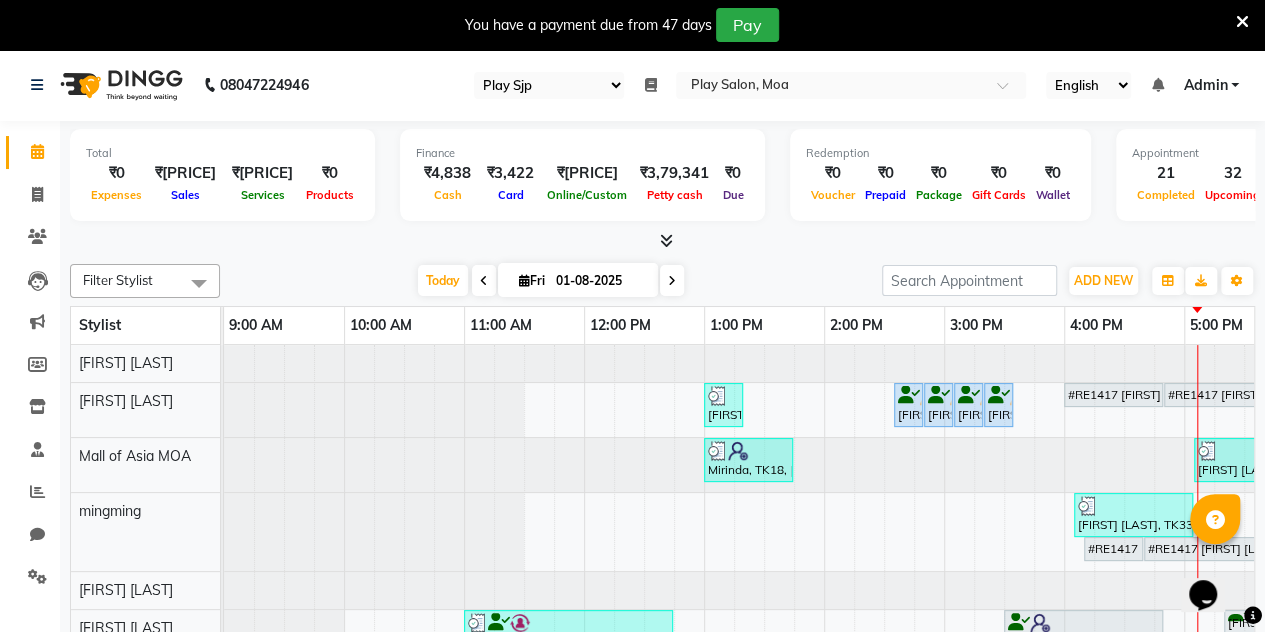 scroll, scrollTop: 0, scrollLeft: 0, axis: both 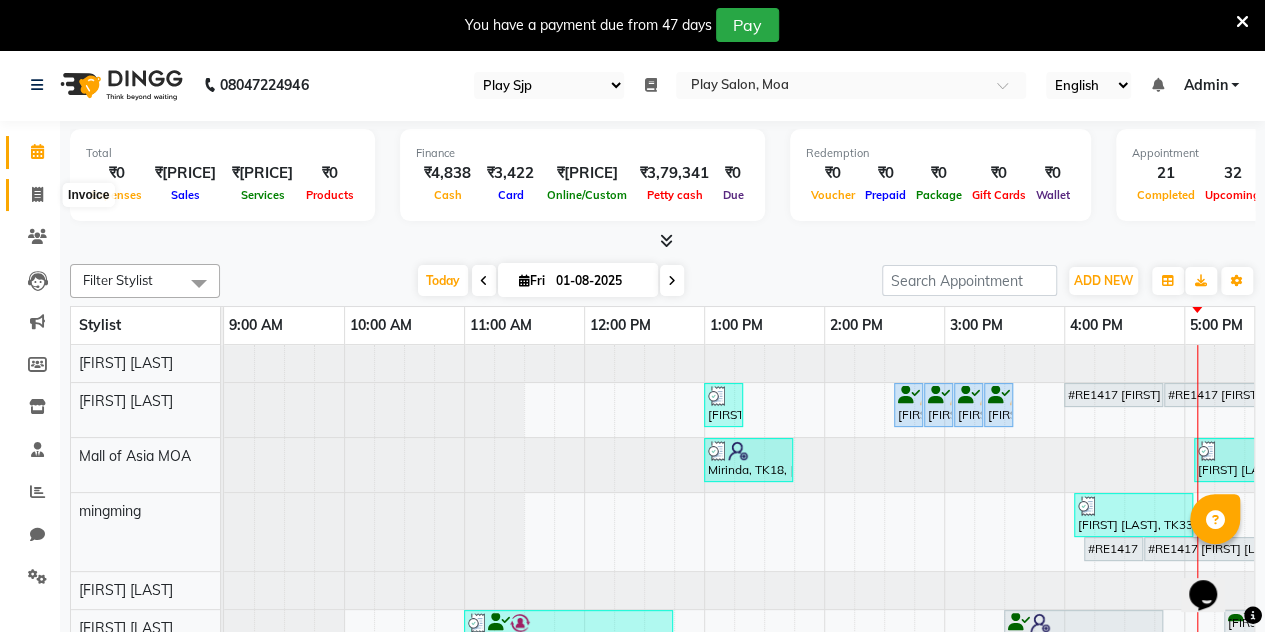click 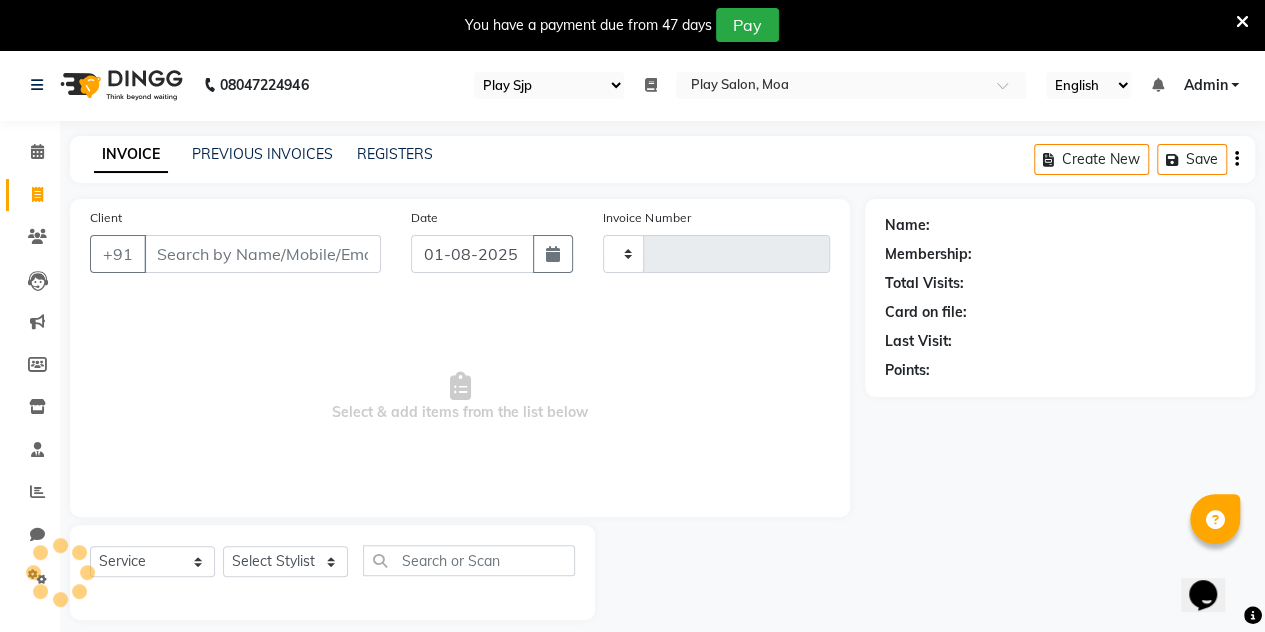 type on "2811" 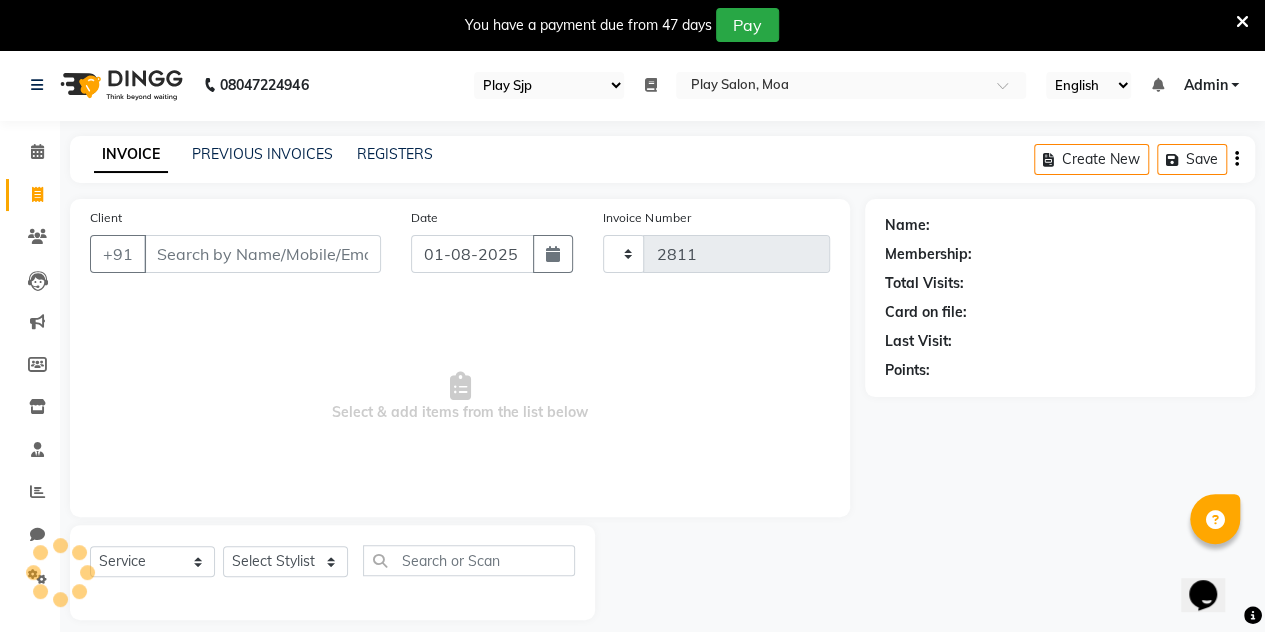 select on "8354" 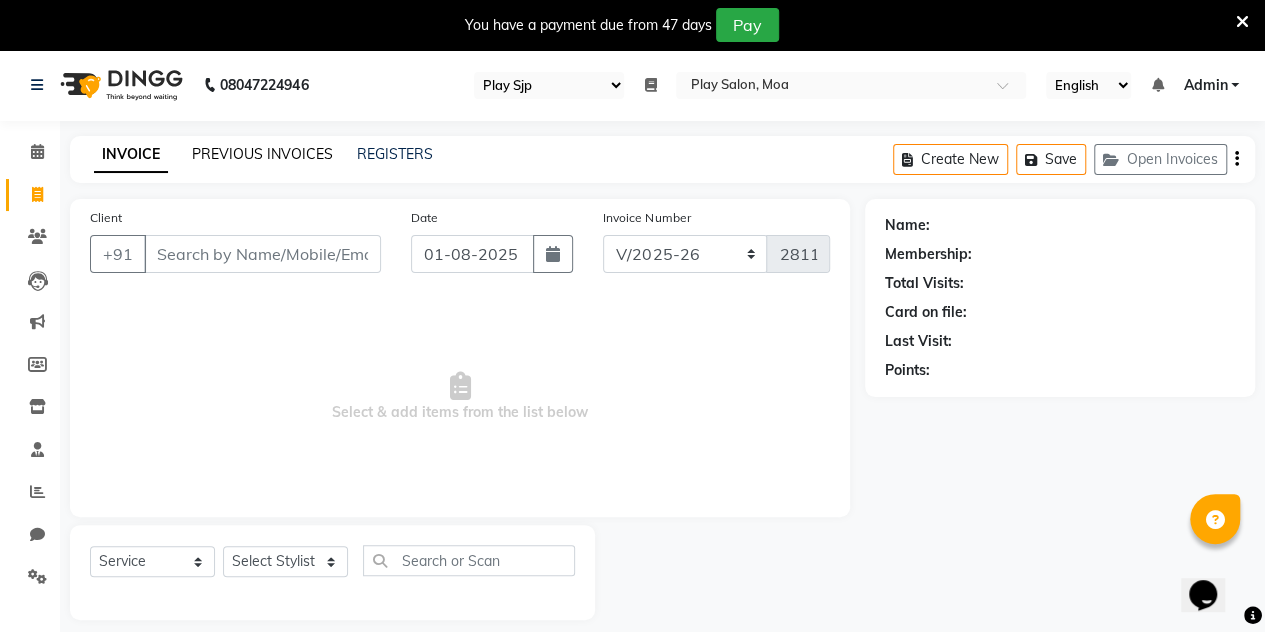 select on "product" 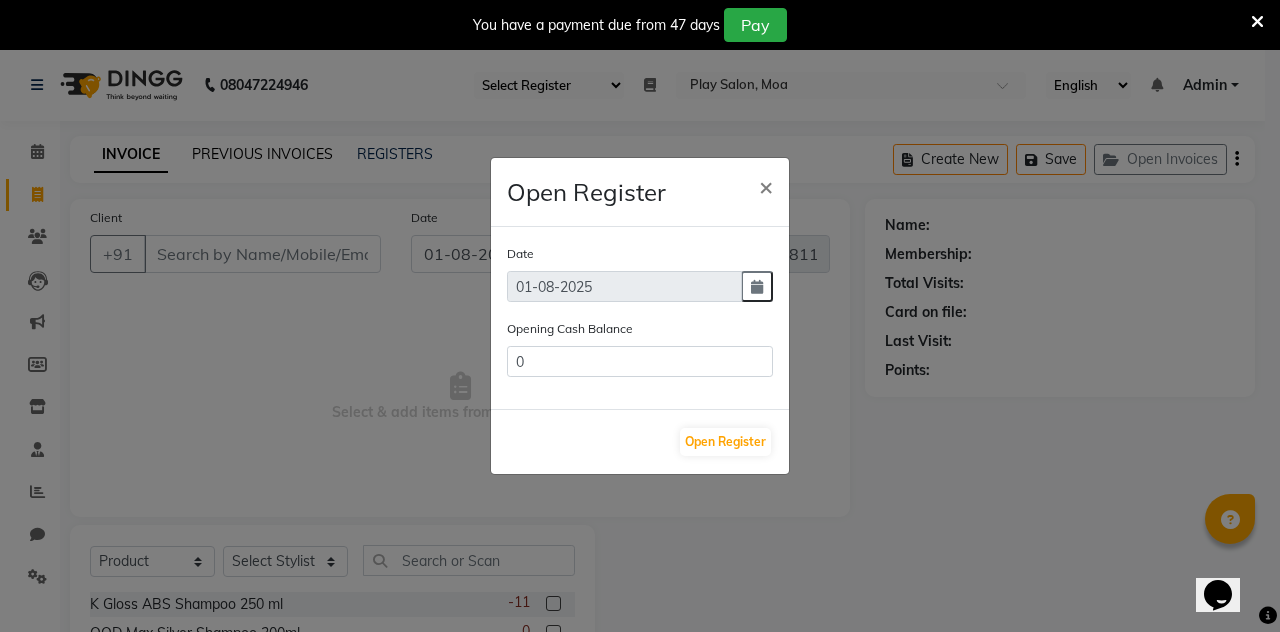 click on "Open Register × Date [DATE] Opening Cash Balance 0 Open Register" 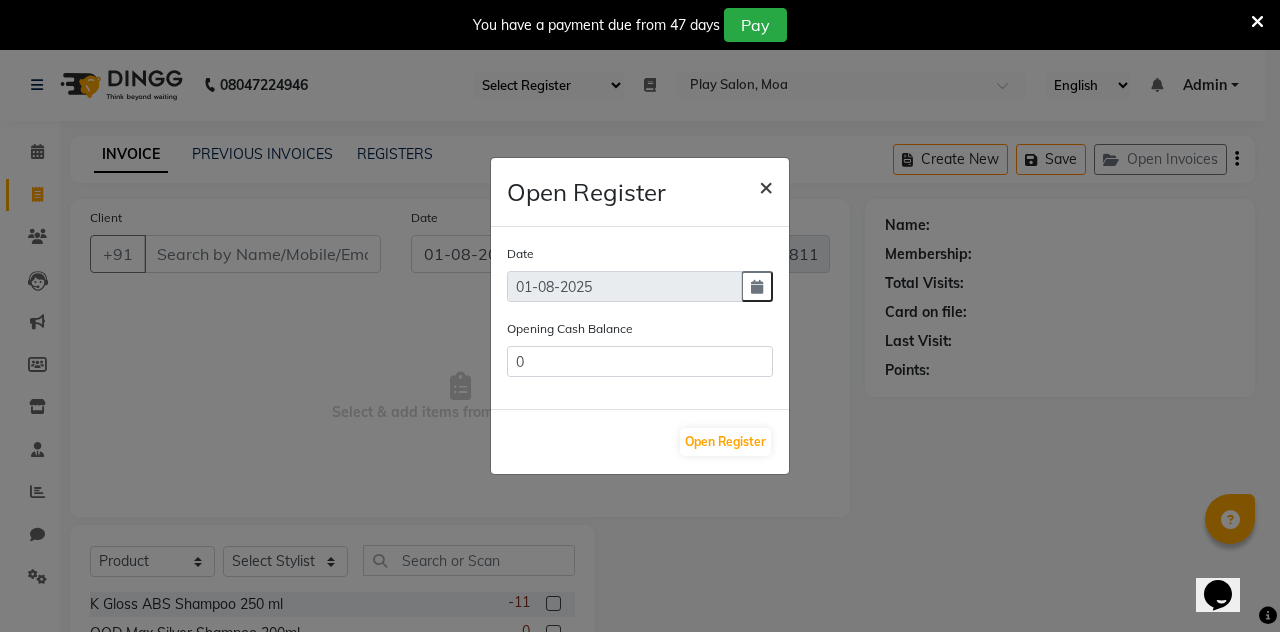 click on "×" 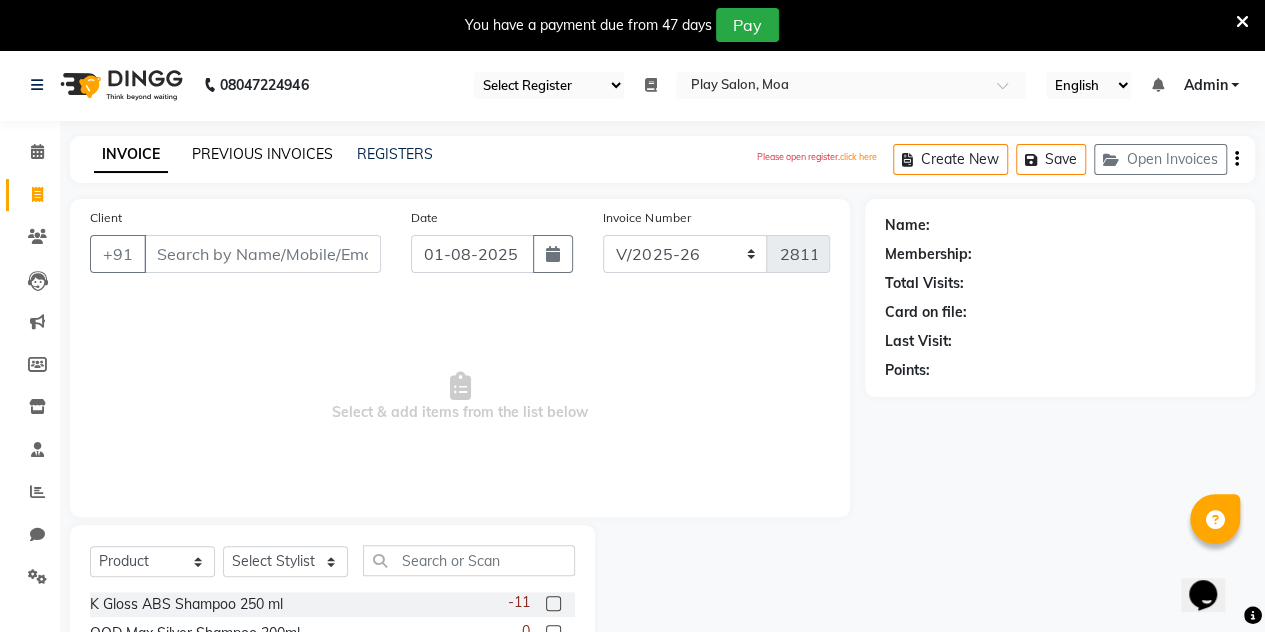 click on "PREVIOUS INVOICES" 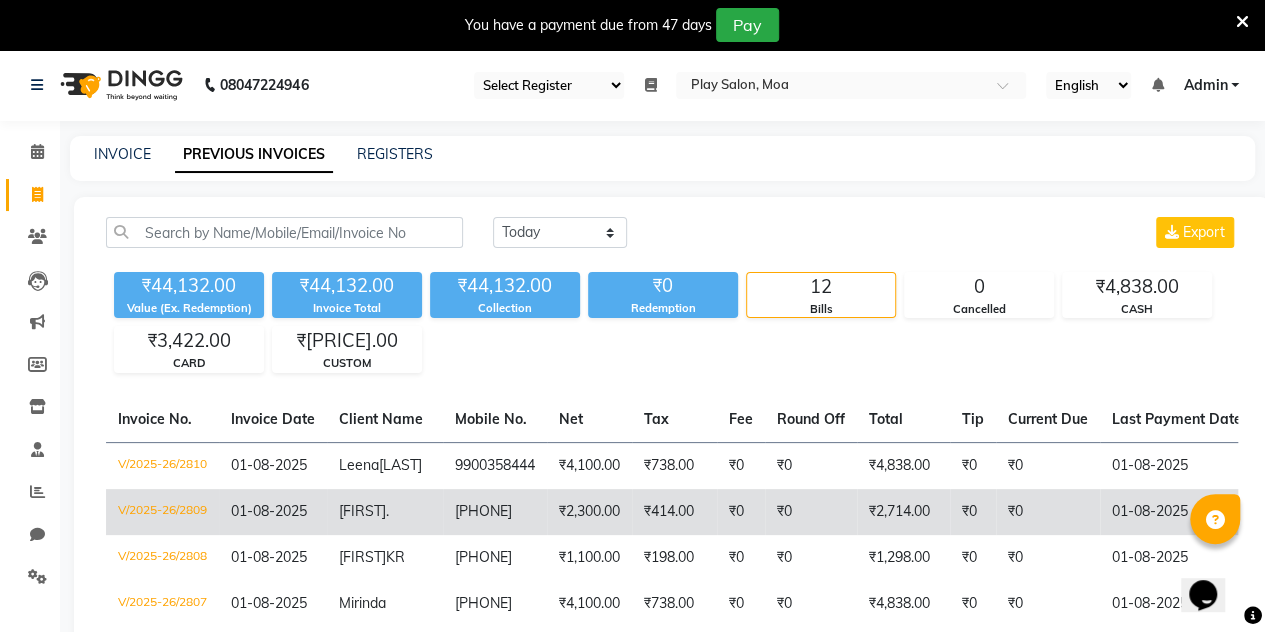 scroll, scrollTop: 87, scrollLeft: 0, axis: vertical 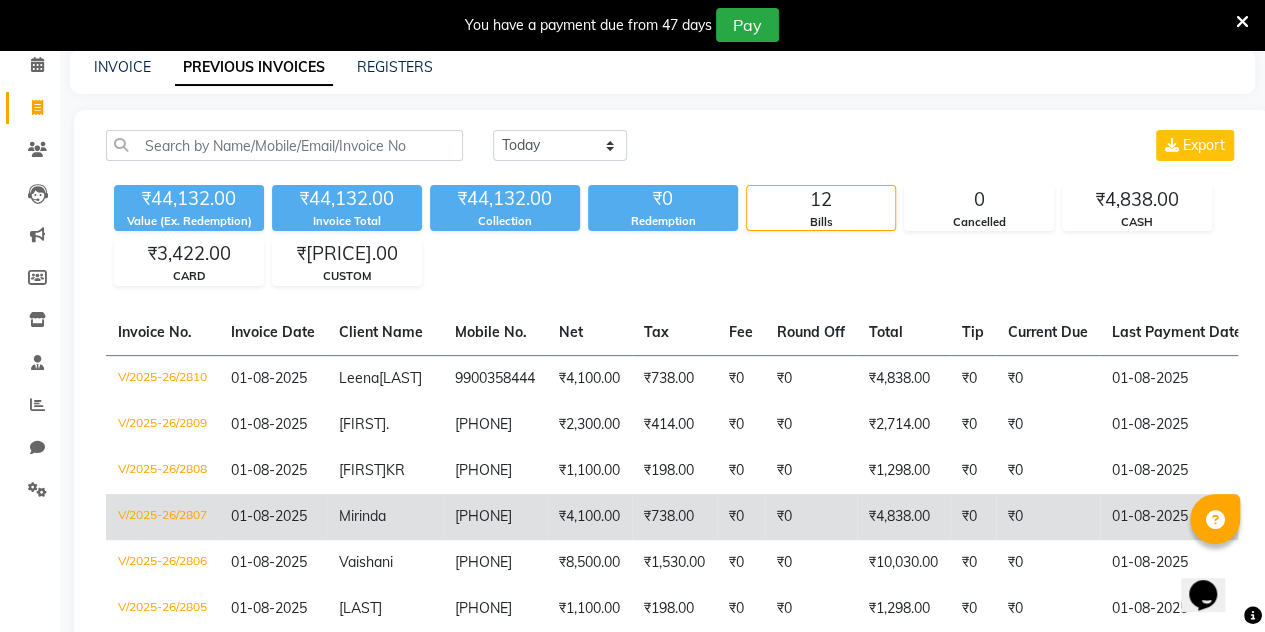 click on "V/2025-26/2807" 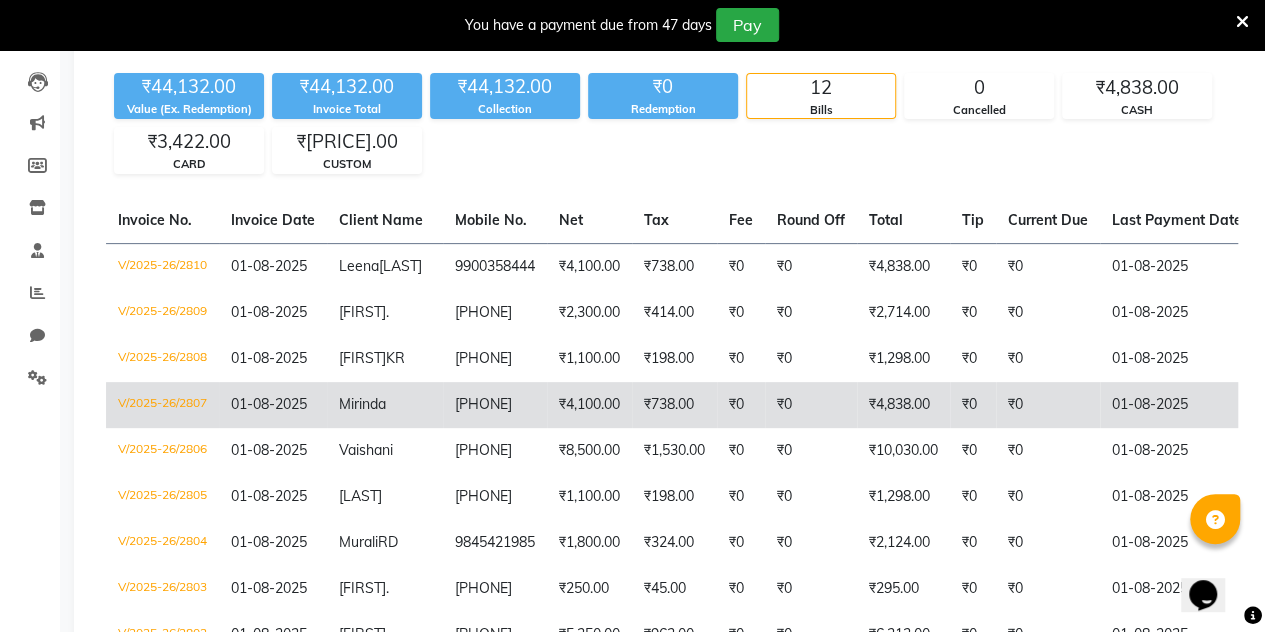 scroll, scrollTop: 198, scrollLeft: 0, axis: vertical 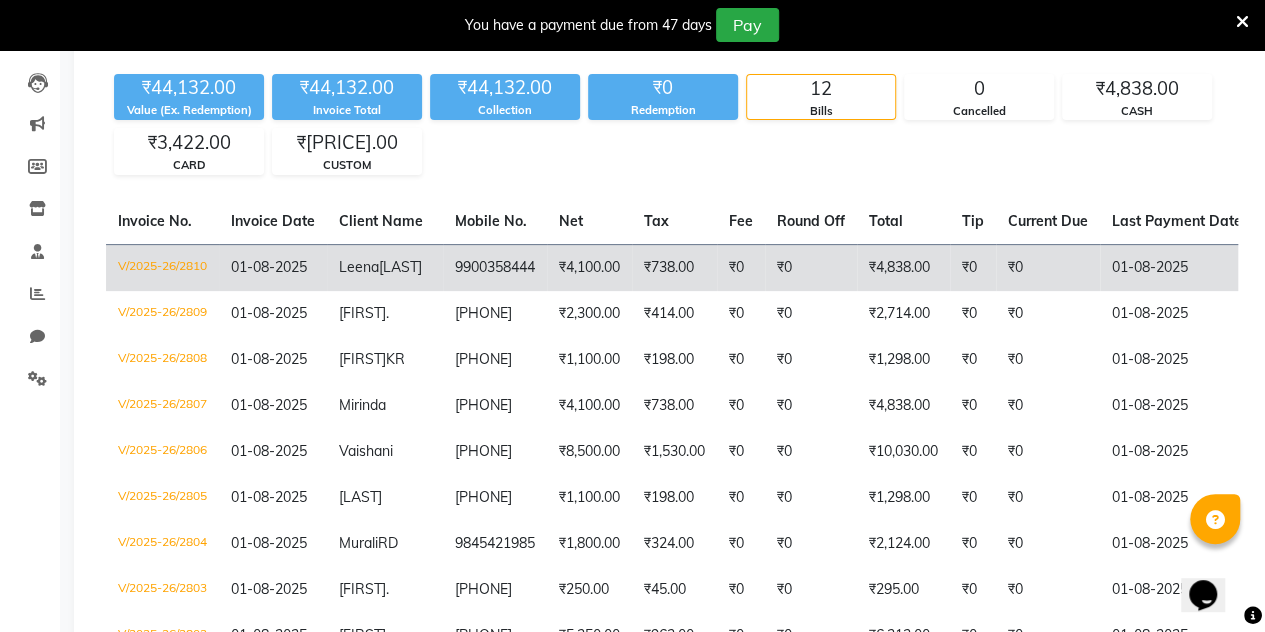 click on "V/2025-26/2810" 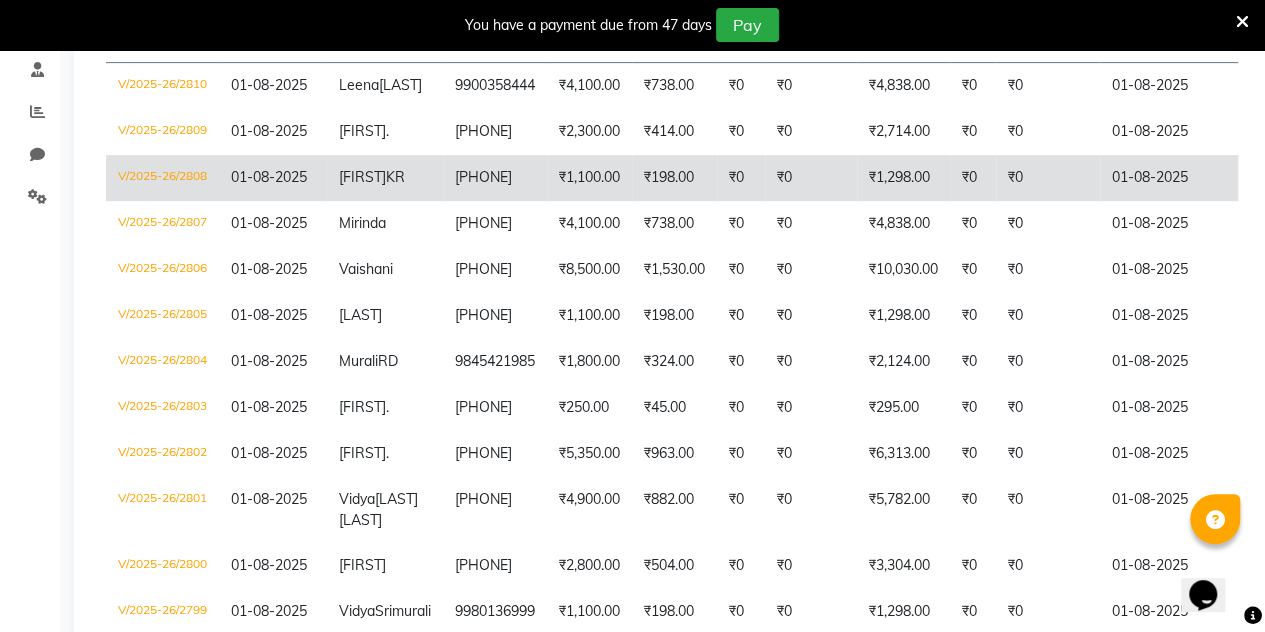 scroll, scrollTop: 0, scrollLeft: 0, axis: both 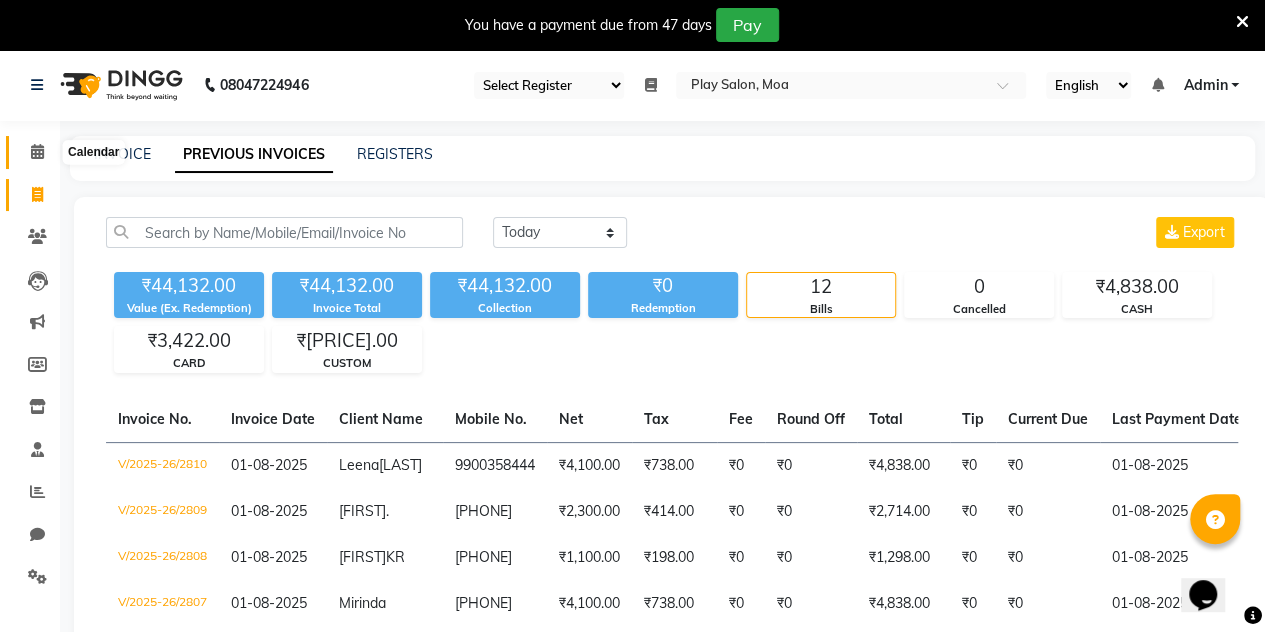 click 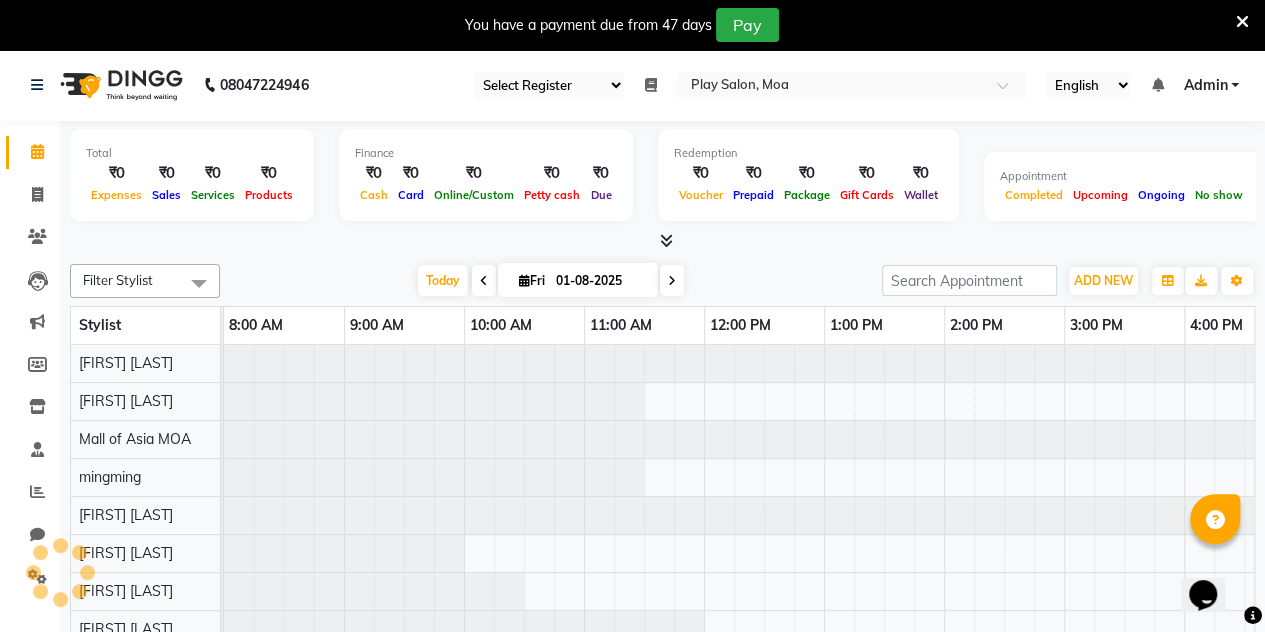 scroll, scrollTop: 0, scrollLeft: 409, axis: horizontal 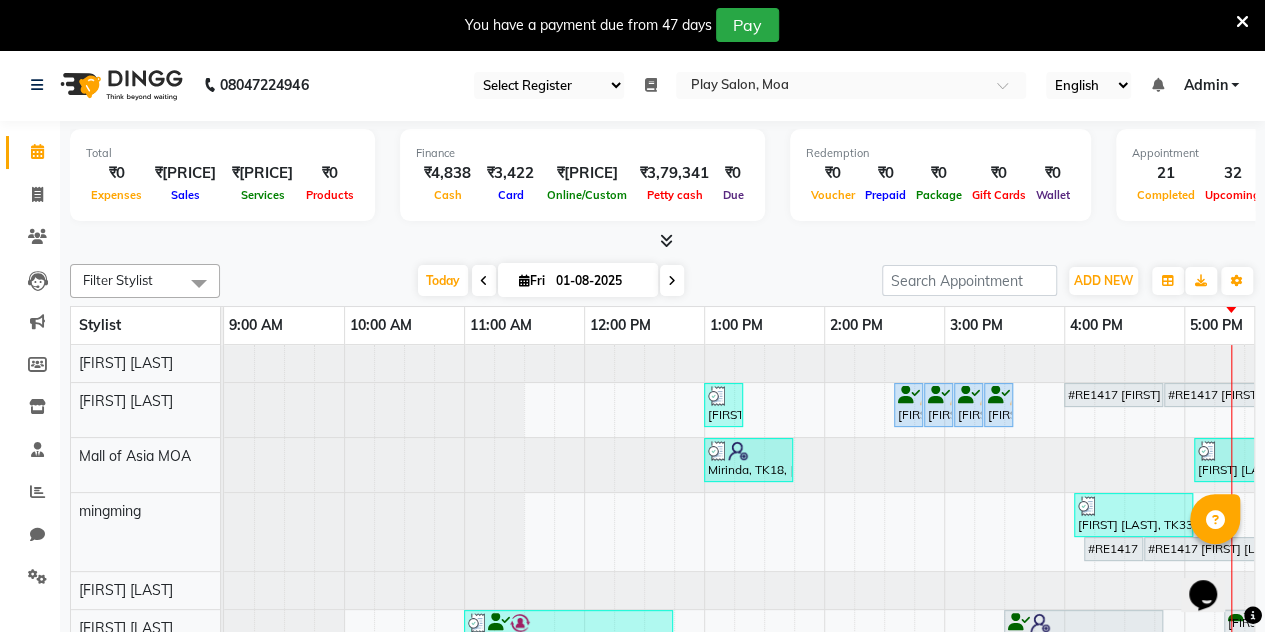 click on "Admin" at bounding box center (1205, 85) 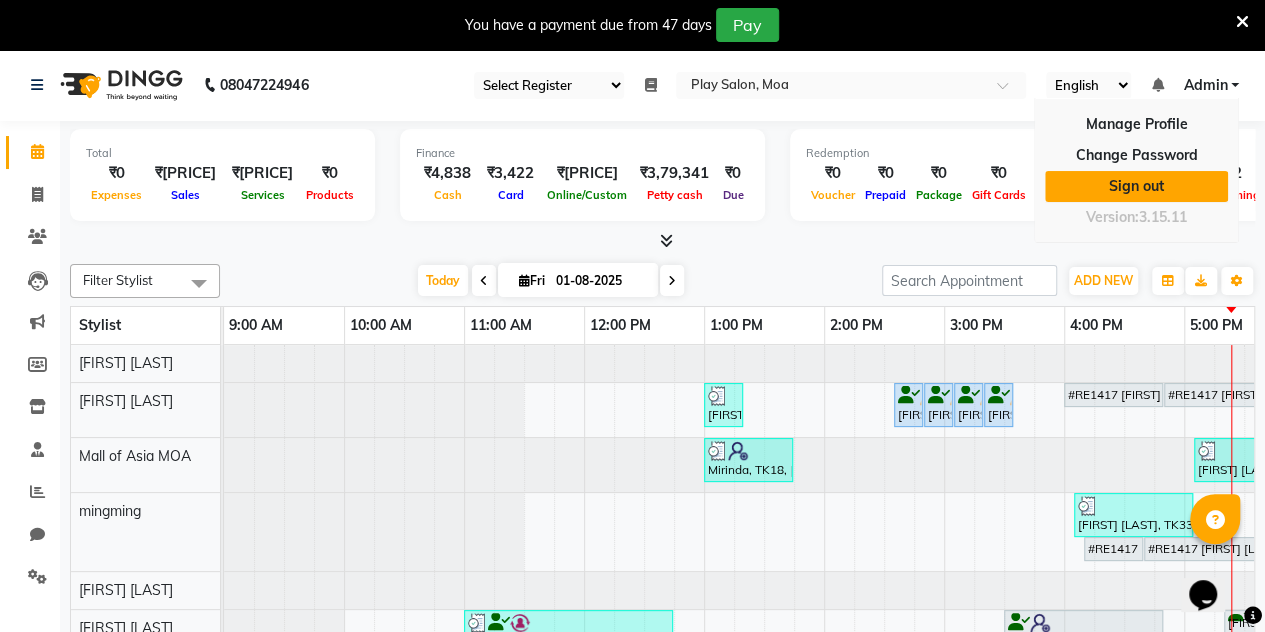click on "Sign out" at bounding box center [1136, 186] 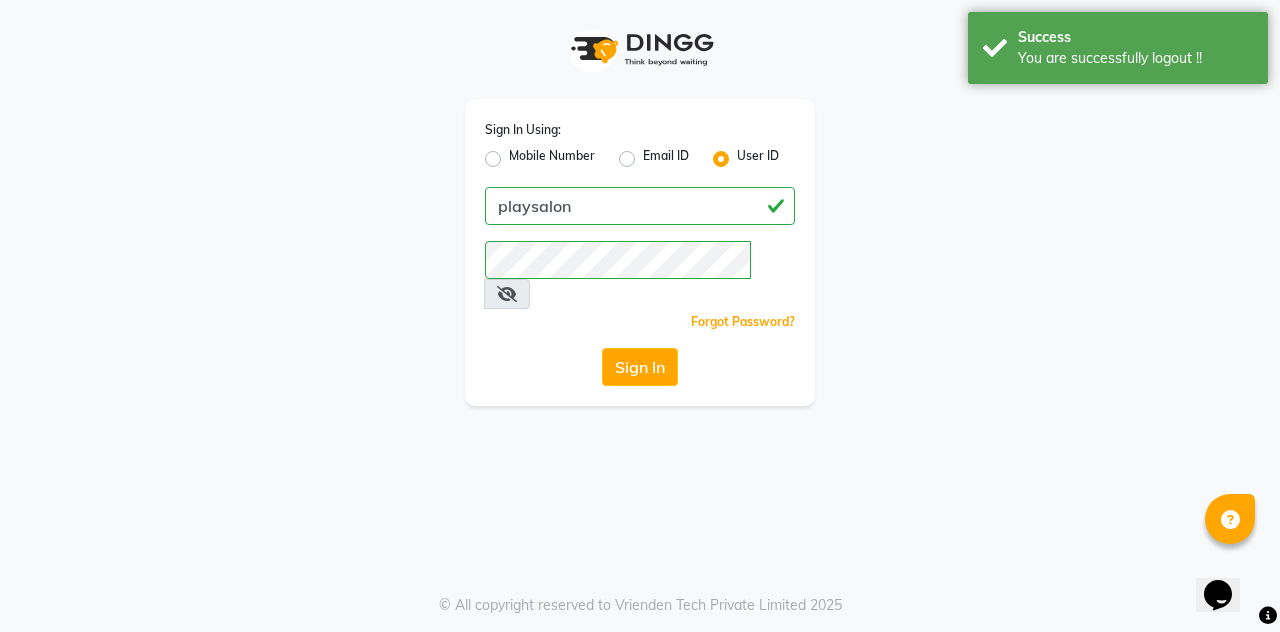 click on "Mobile Number" 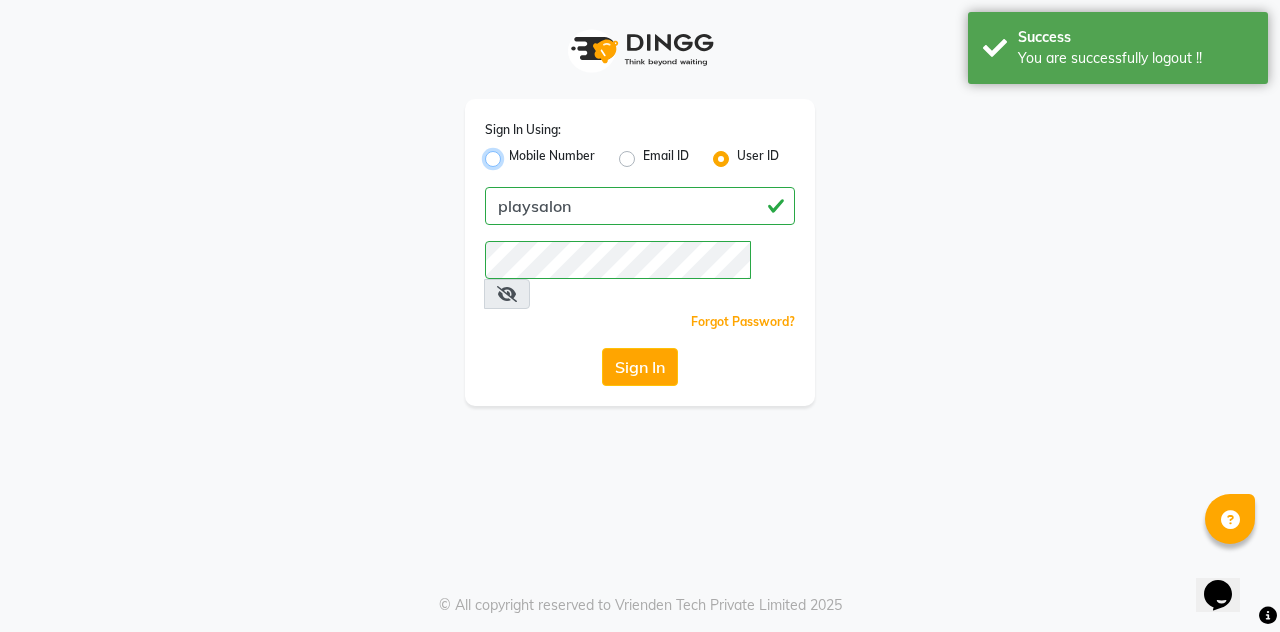 click on "Mobile Number" at bounding box center [515, 153] 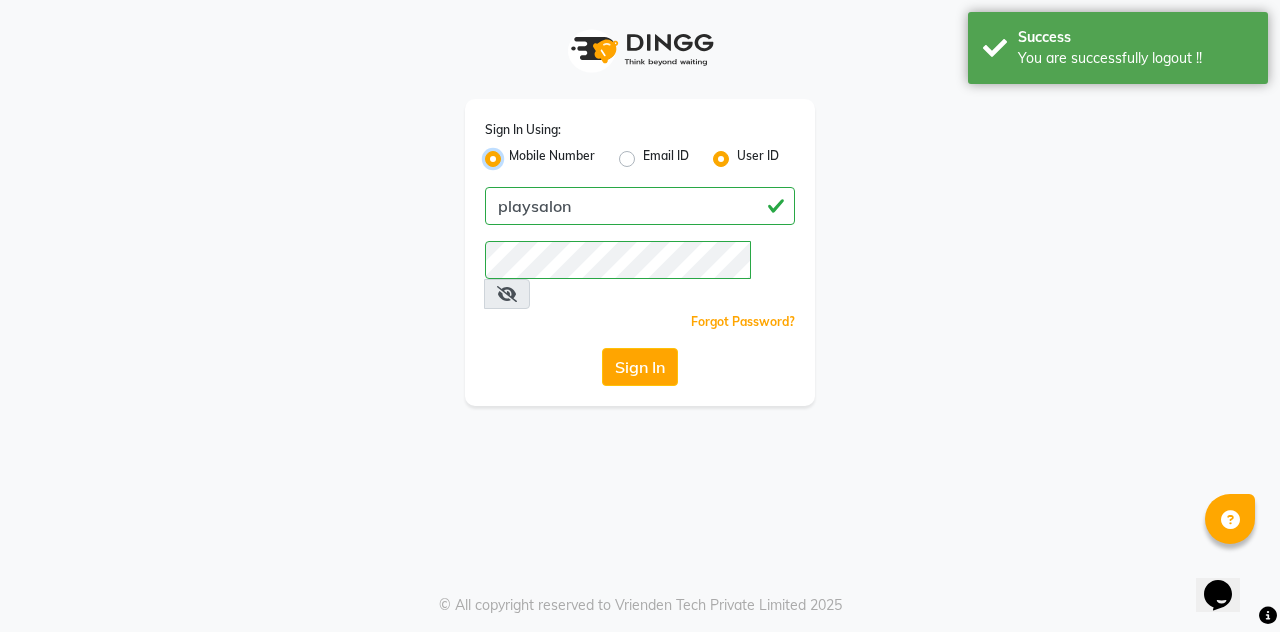 radio on "false" 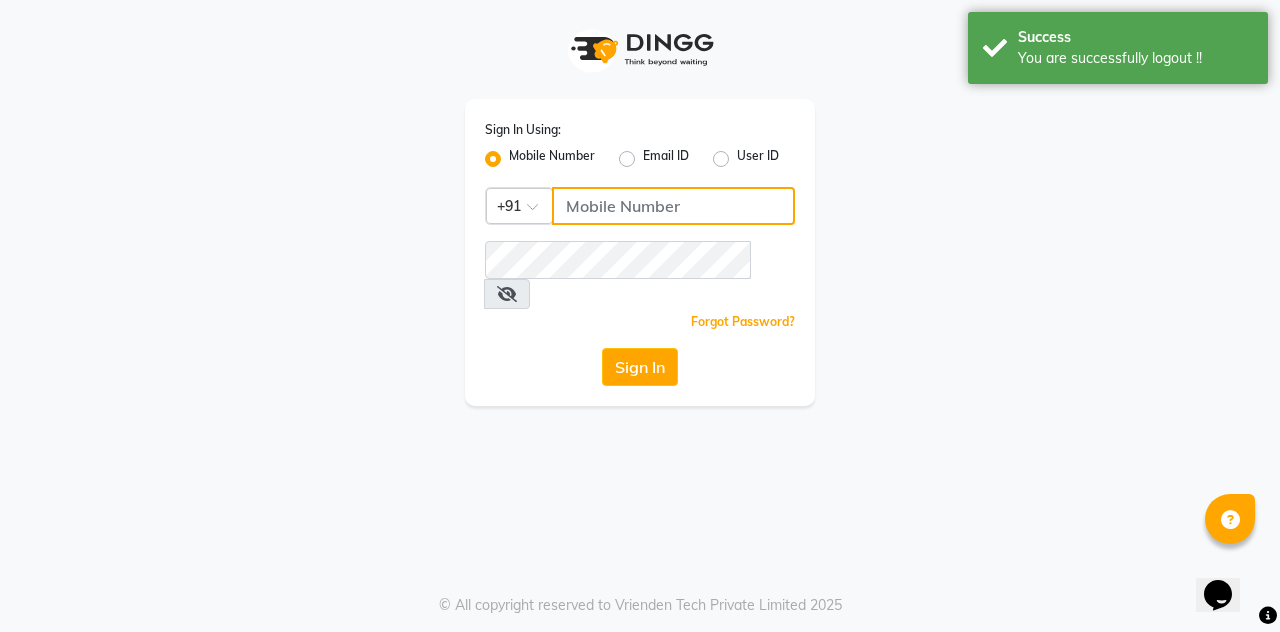 click 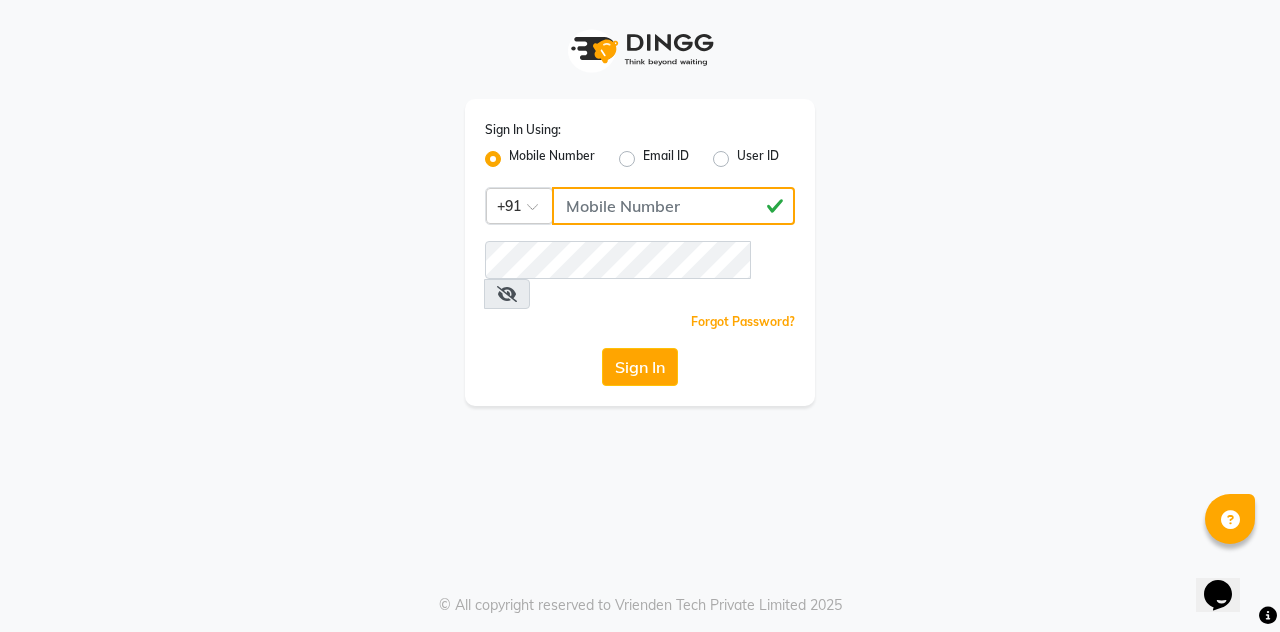 type on "[PHONE]" 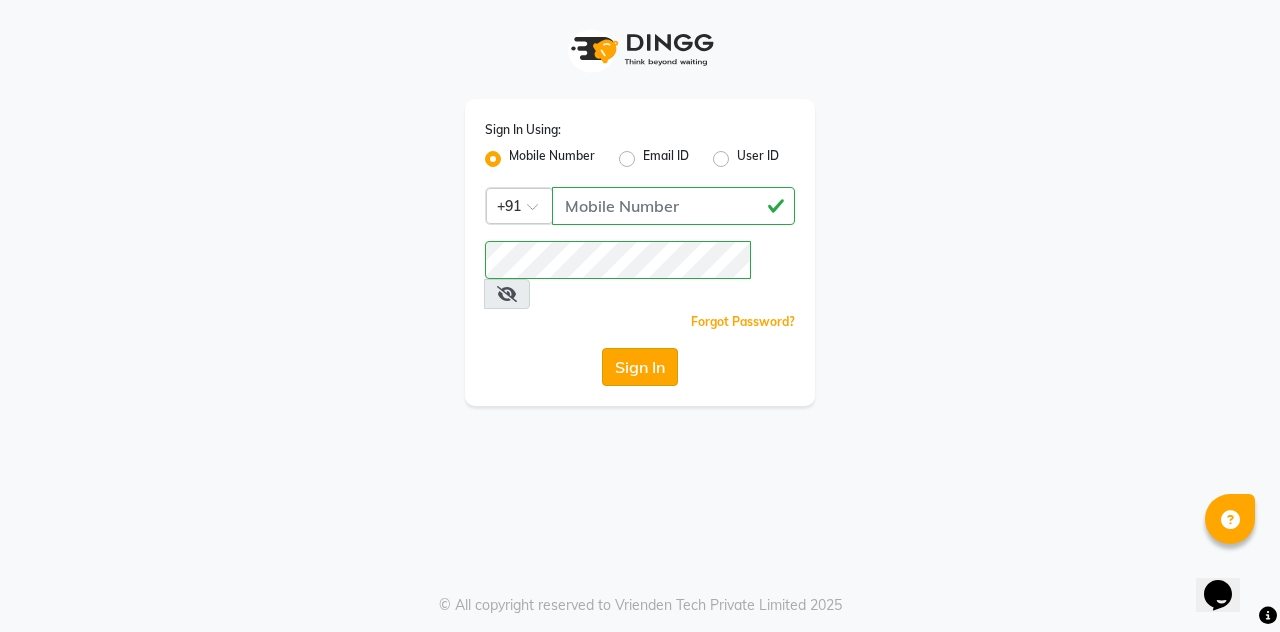 click on "Sign In" 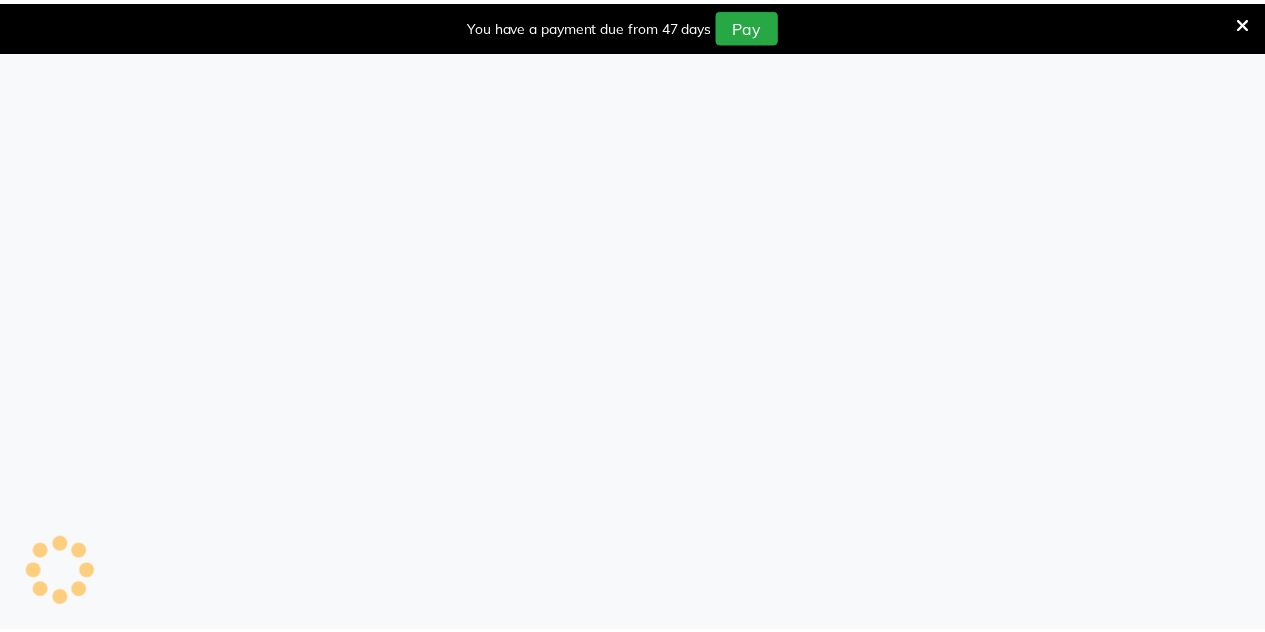 scroll, scrollTop: 0, scrollLeft: 0, axis: both 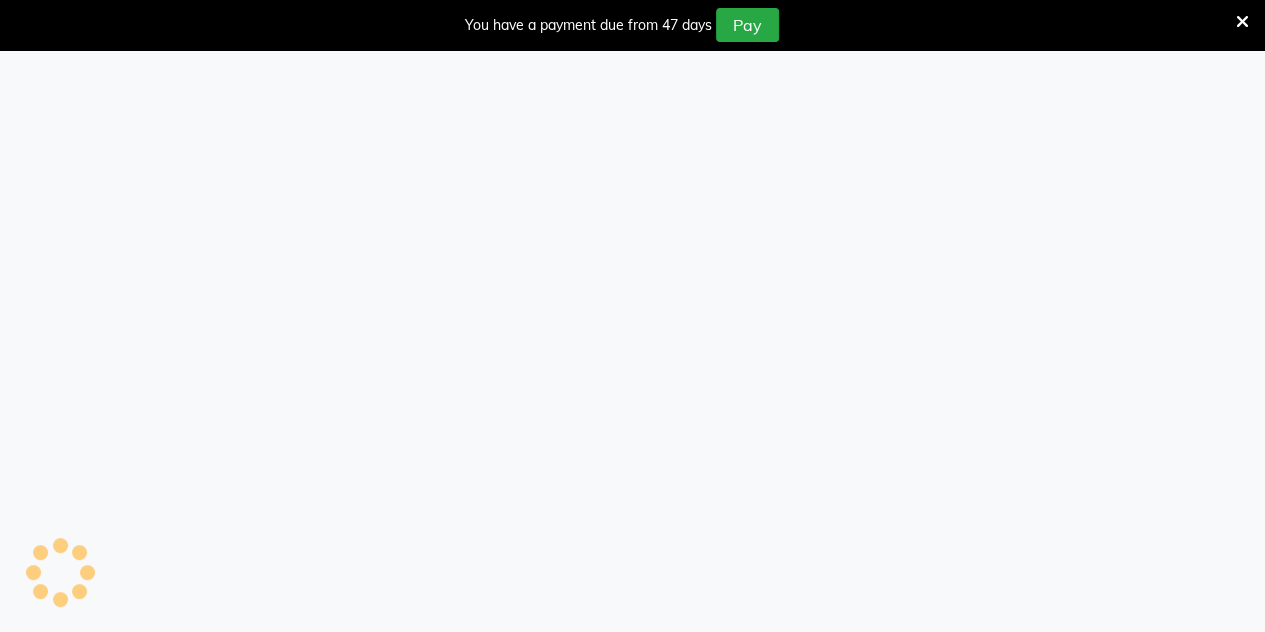 select on "94" 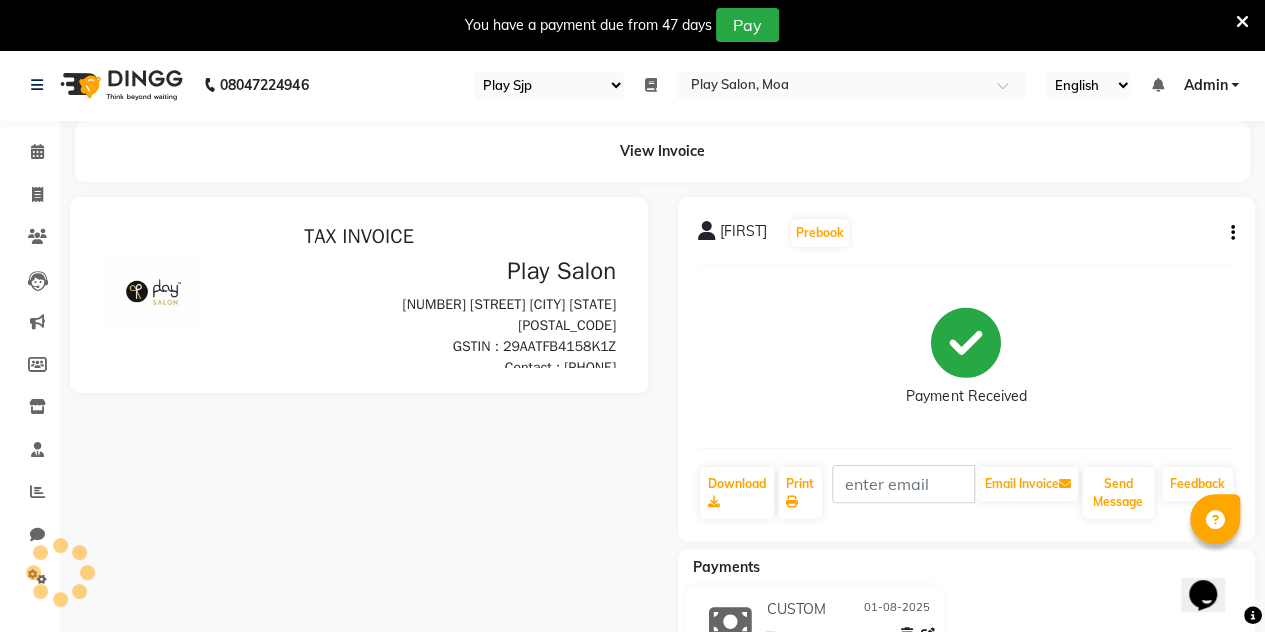 scroll, scrollTop: 0, scrollLeft: 0, axis: both 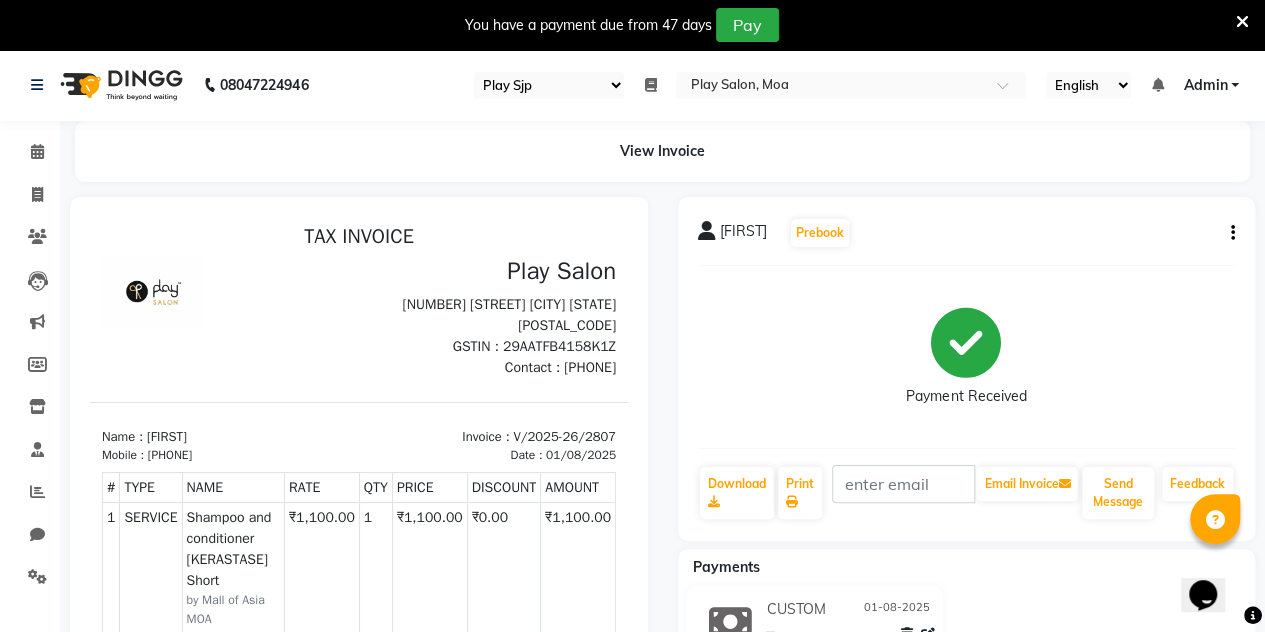 click 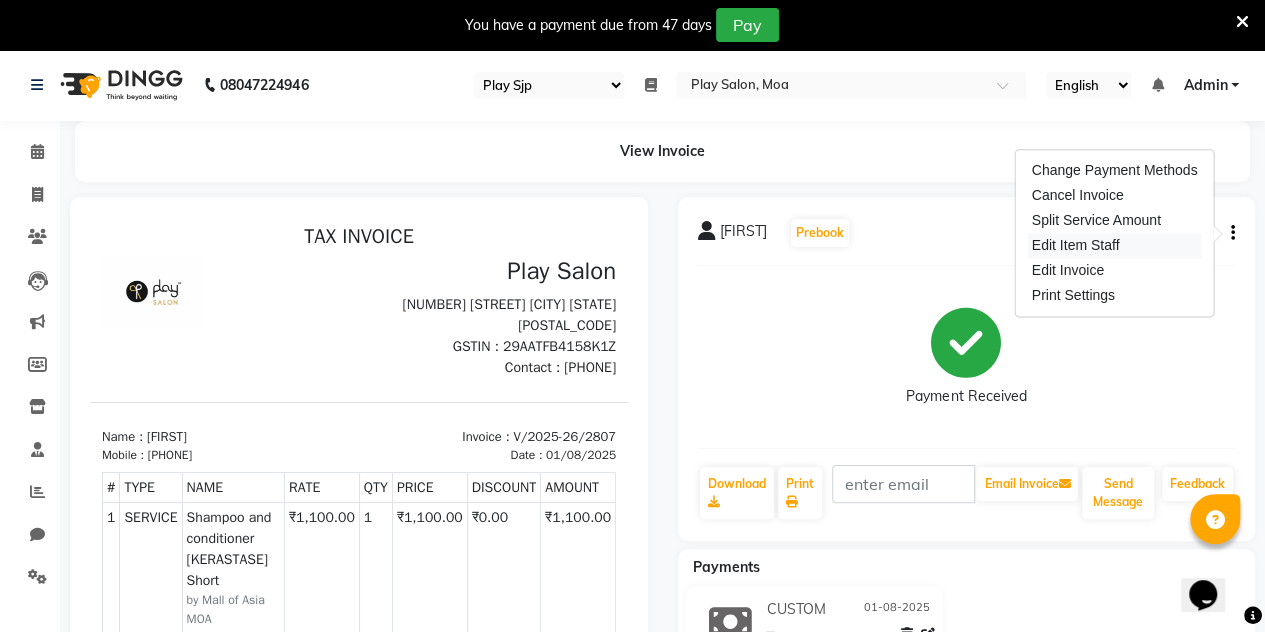 click on "Edit Item Staff" at bounding box center (1115, 245) 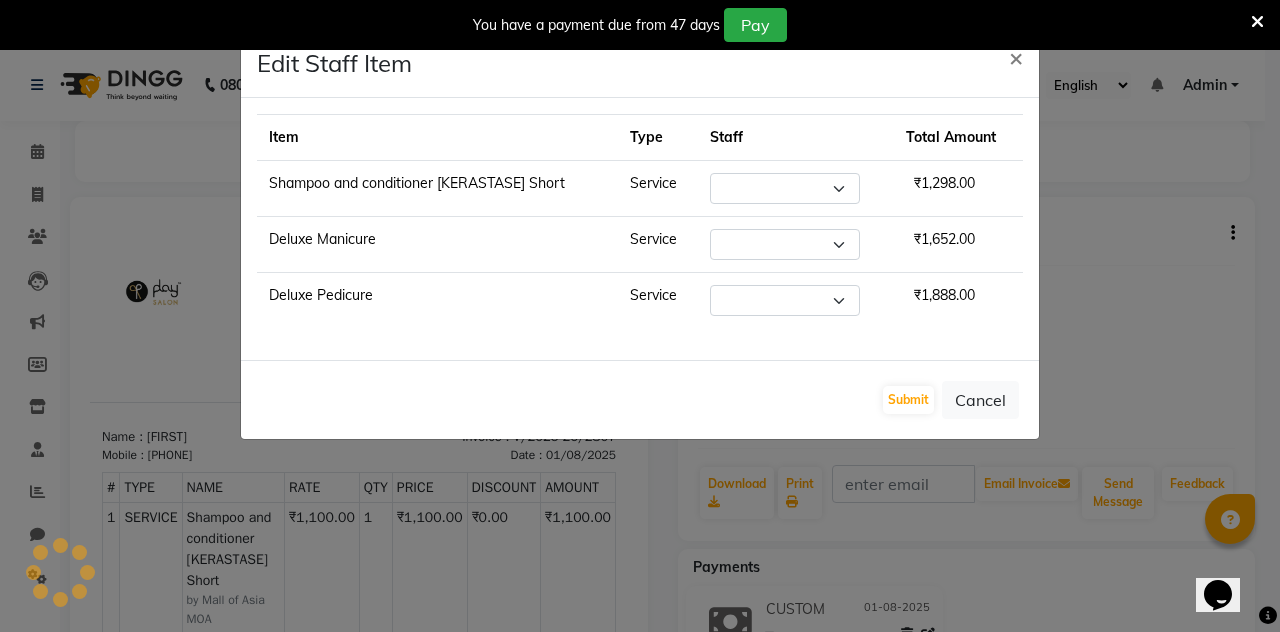 select on "81375" 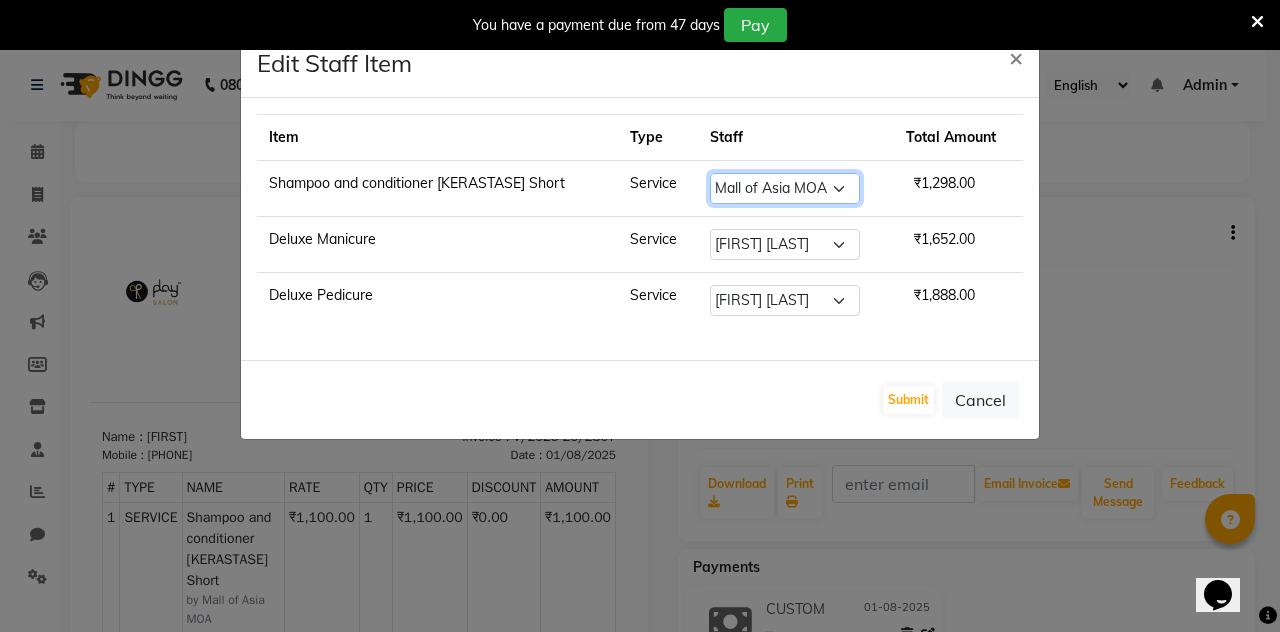 click on "Select  Admin   Anna D   Asha M   ASIM MOHAMMAD   chanshim   DEEPESH MIJHAR   Faizan Alam   Fakrul mazumber   Hamsa R   Hari Krishna   Jennifer Swargiary   Kavya M   Mall of Asia MOA   mingming    Pamei   sharmila p   Shilpa mukhia   Suma A   SUNDARI V   Thangui   TIPI   Vinay RR" 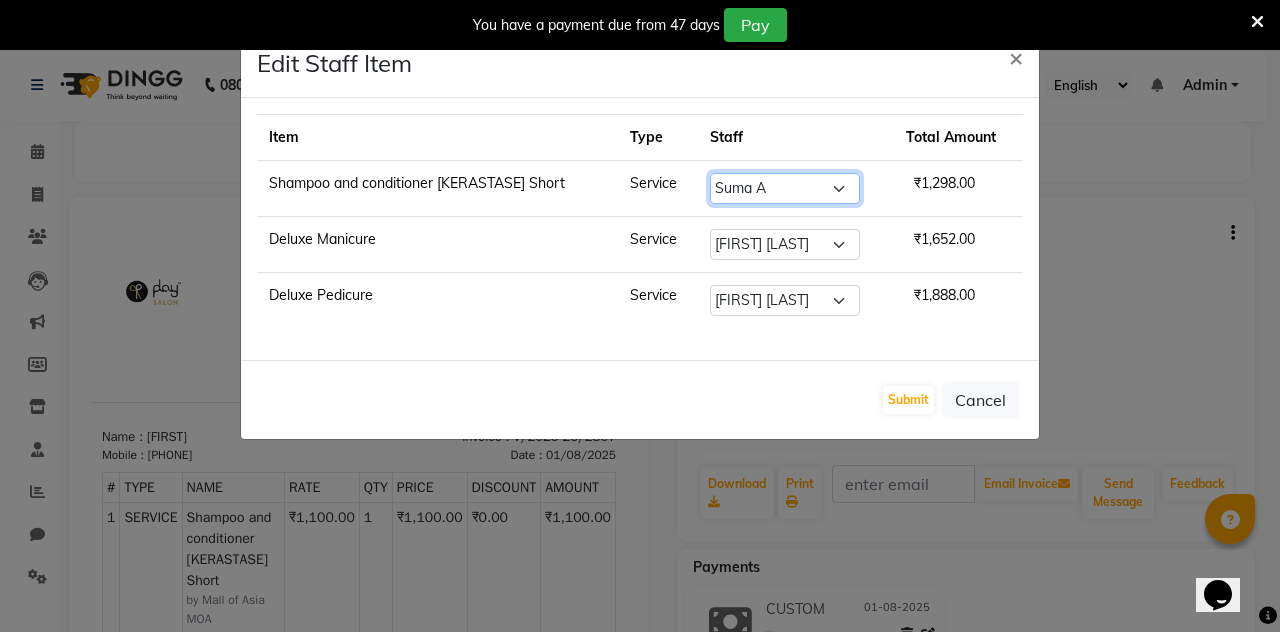 click on "Select  Admin   Anna D   Asha M   ASIM MOHAMMAD   chanshim   DEEPESH MIJHAR   Faizan Alam   Fakrul mazumber   Hamsa R   Hari Krishna   Jennifer Swargiary   Kavya M   Mall of Asia MOA   mingming    Pamei   sharmila p   Shilpa mukhia   Suma A   SUNDARI V   Thangui   TIPI   Vinay RR" 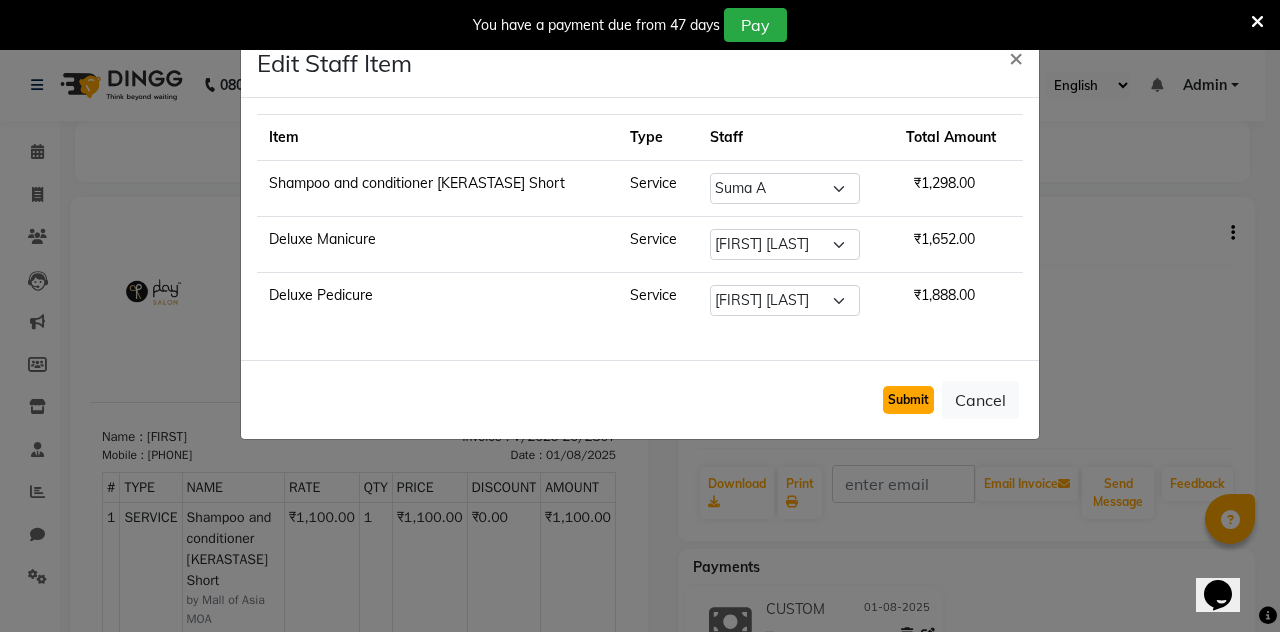 click on "Submit" 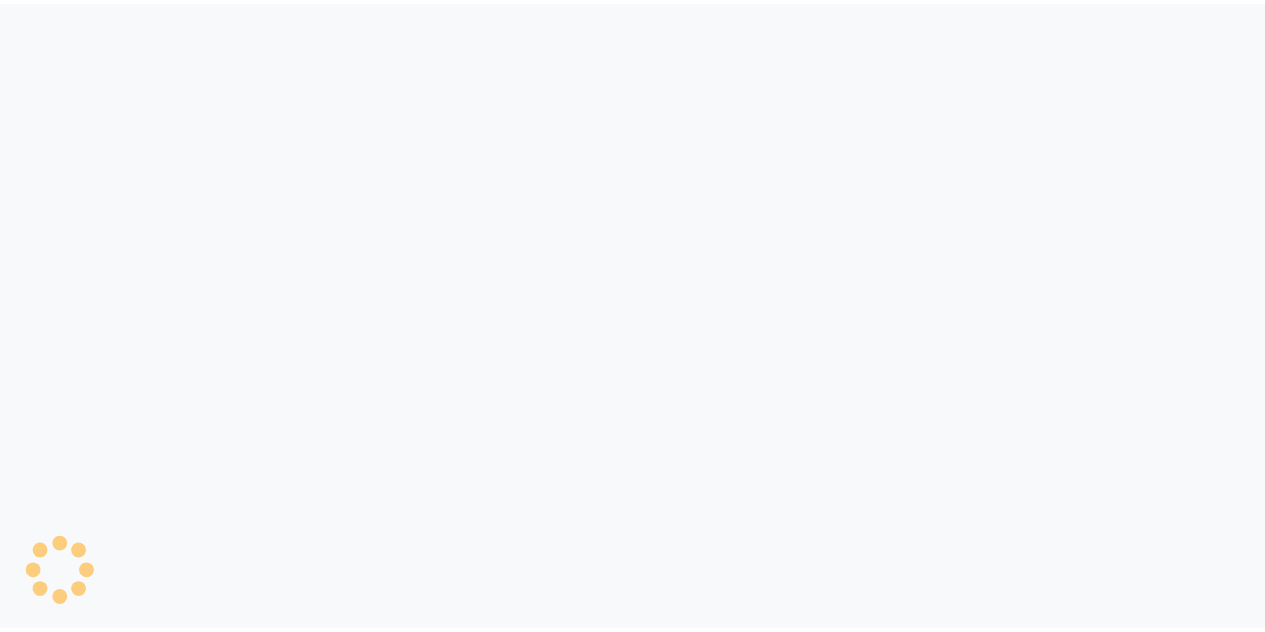 scroll, scrollTop: 0, scrollLeft: 0, axis: both 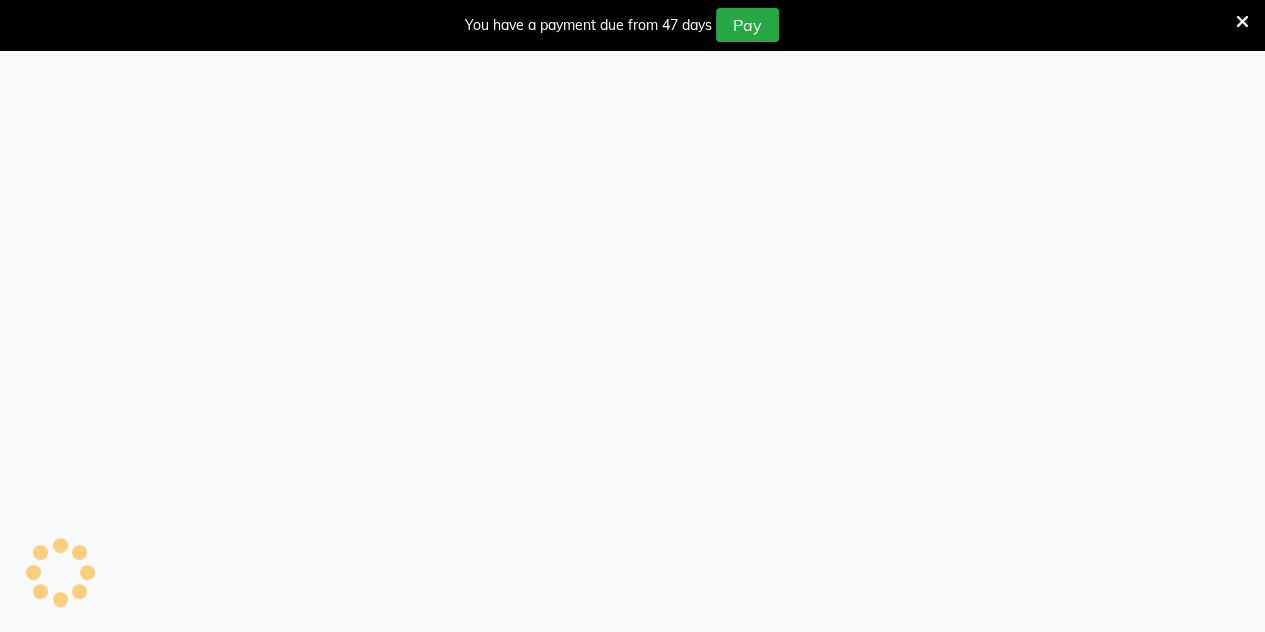 select on "94" 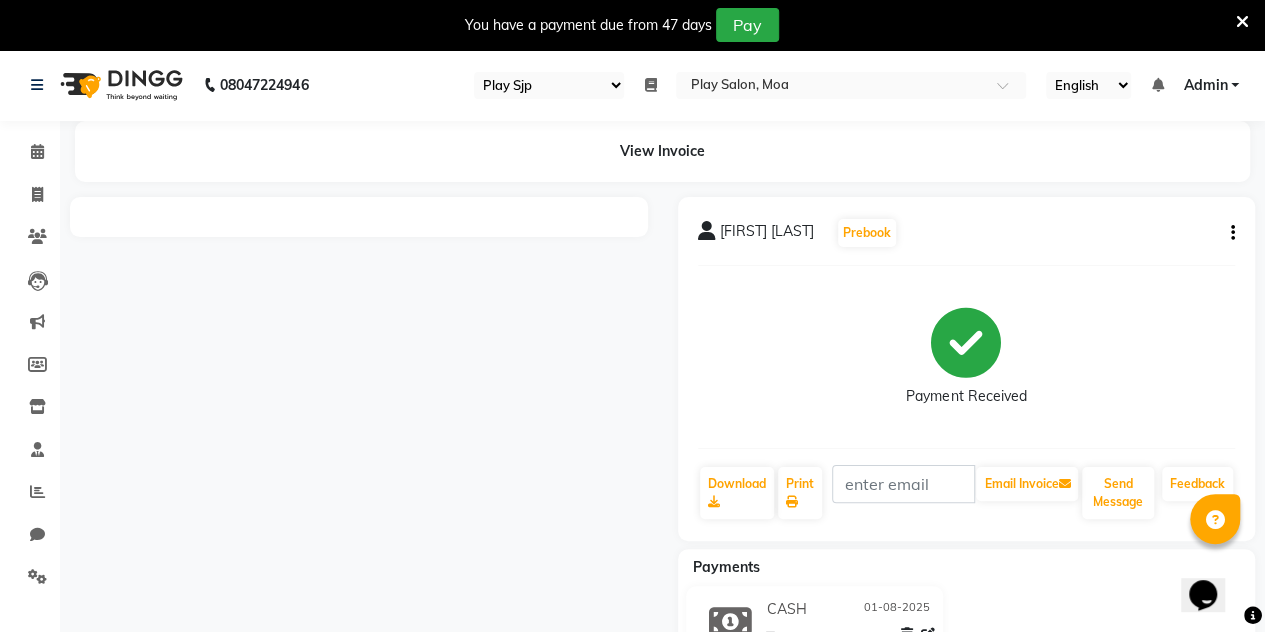 scroll, scrollTop: 0, scrollLeft: 0, axis: both 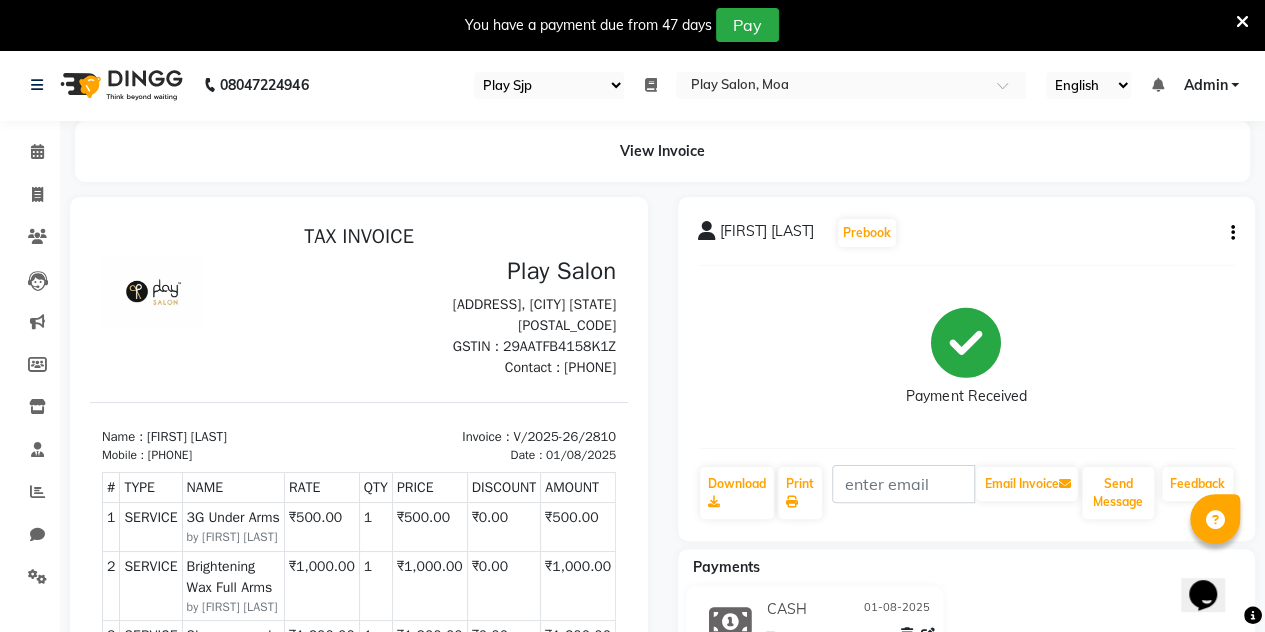 click 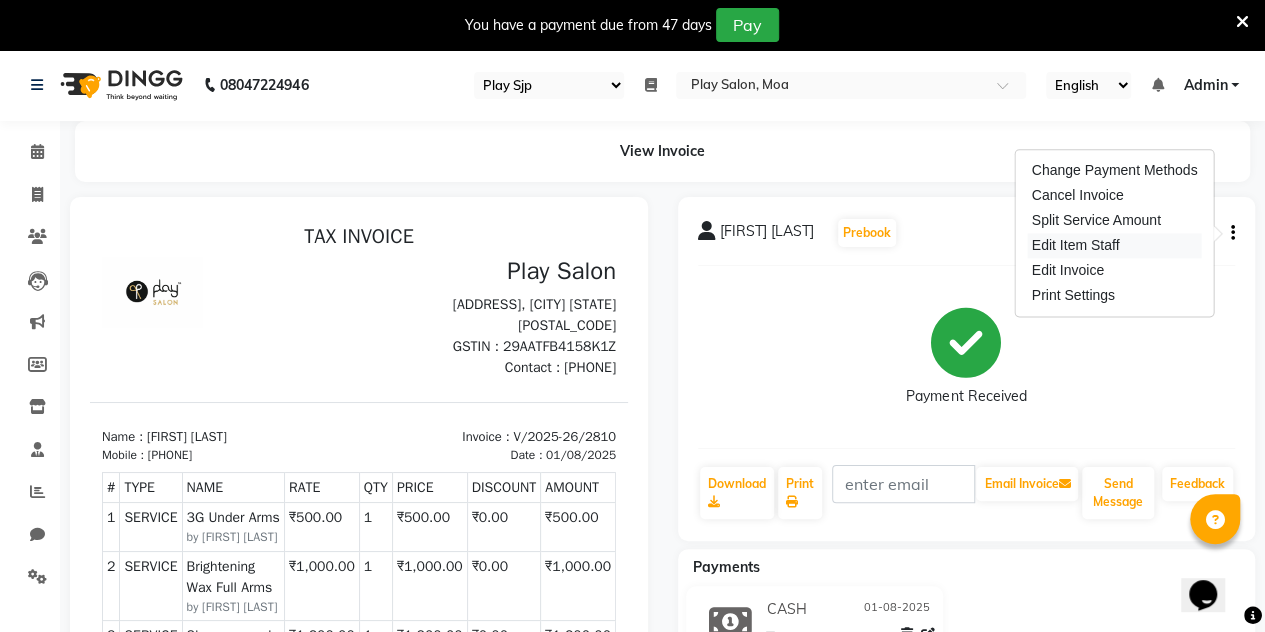 click on "Edit Item Staff" at bounding box center [1115, 245] 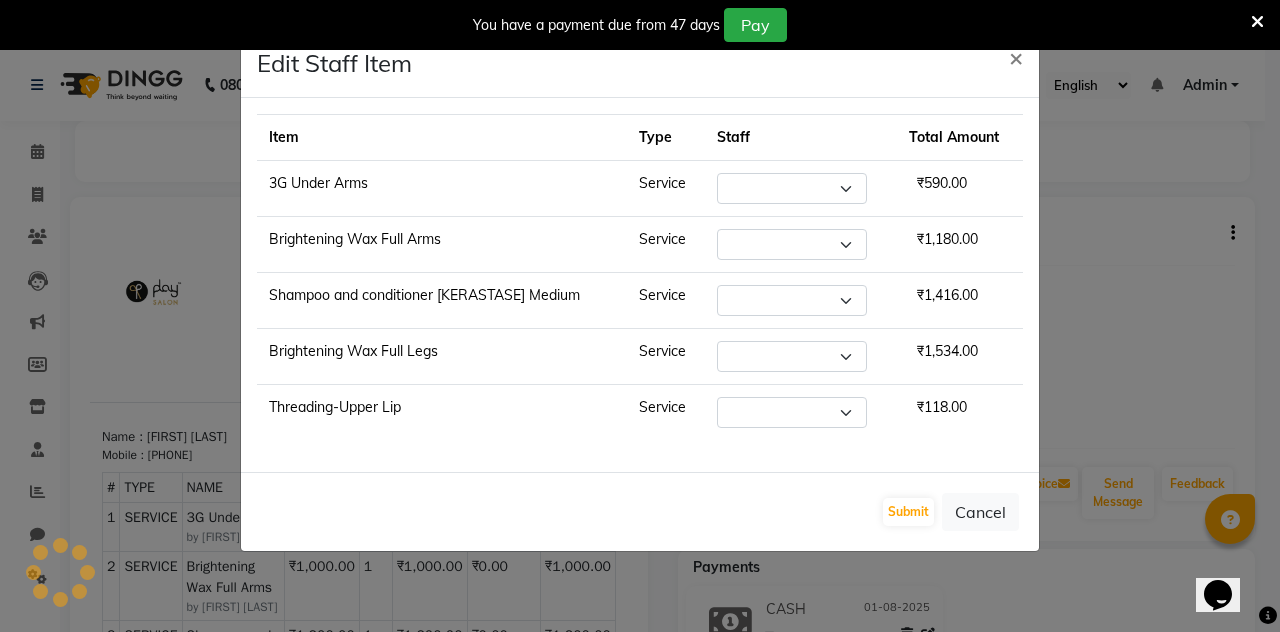 select on "81377" 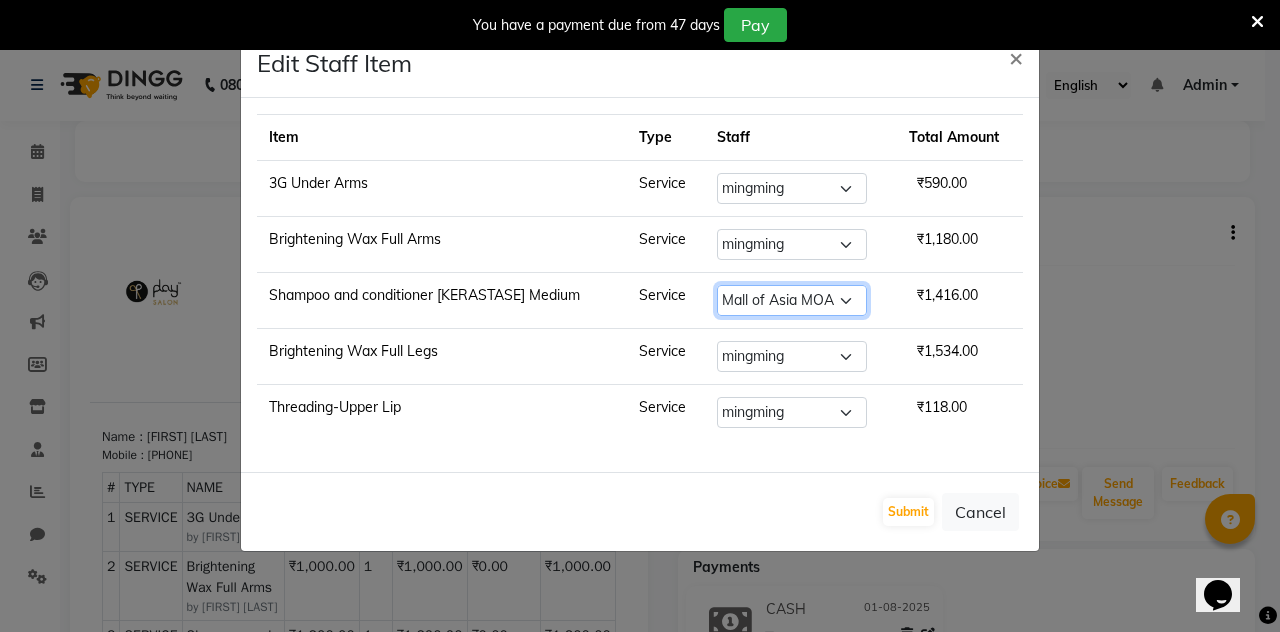 click on "Select  Admin   Anna D   Asha M   ASIM MOHAMMAD   chanshim   DEEPESH MIJHAR   Faizan Alam   Fakrul mazumber   Hamsa R   Hari Krishna   Jennifer Swargiary   Kavya M   Mall of Asia MOA   mingming    Pamei   sharmila p   Shilpa mukhia   Suma A   SUNDARI V   Thangui   TIPI   Vinay RR" 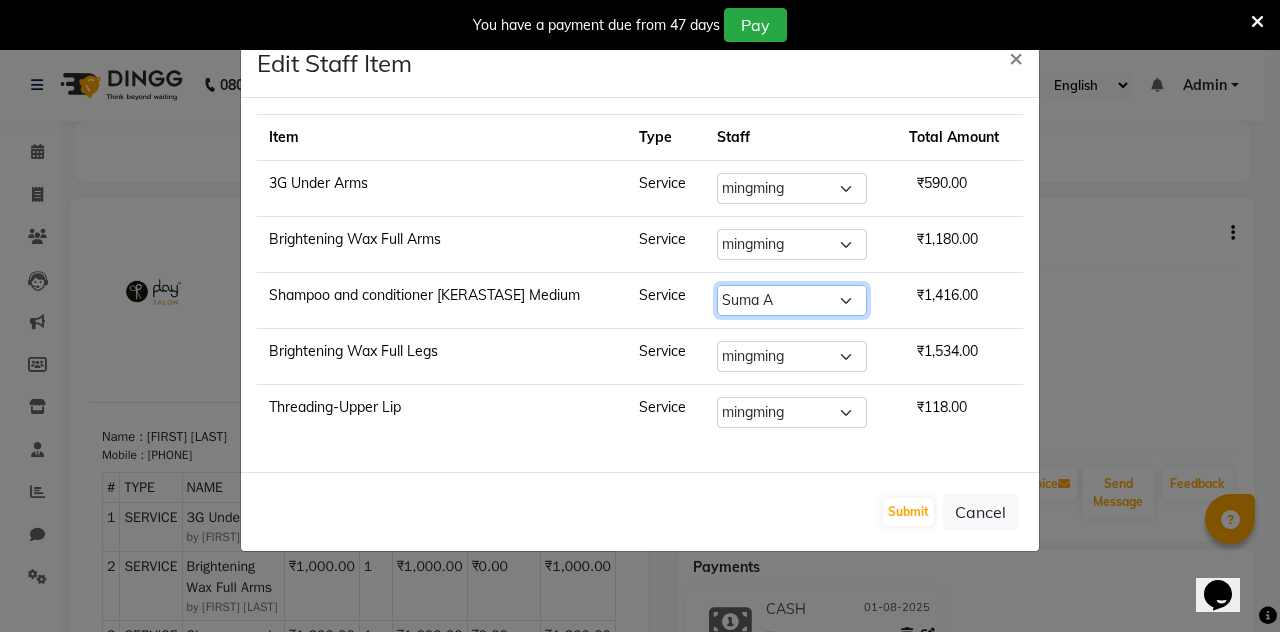 click on "Select  Admin   Anna D   Asha M   ASIM MOHAMMAD   chanshim   DEEPESH MIJHAR   Faizan Alam   Fakrul mazumber   Hamsa R   Hari Krishna   Jennifer Swargiary   Kavya M   Mall of Asia MOA   mingming    Pamei   sharmila p   Shilpa mukhia   Suma A   SUNDARI V   Thangui   TIPI   Vinay RR" 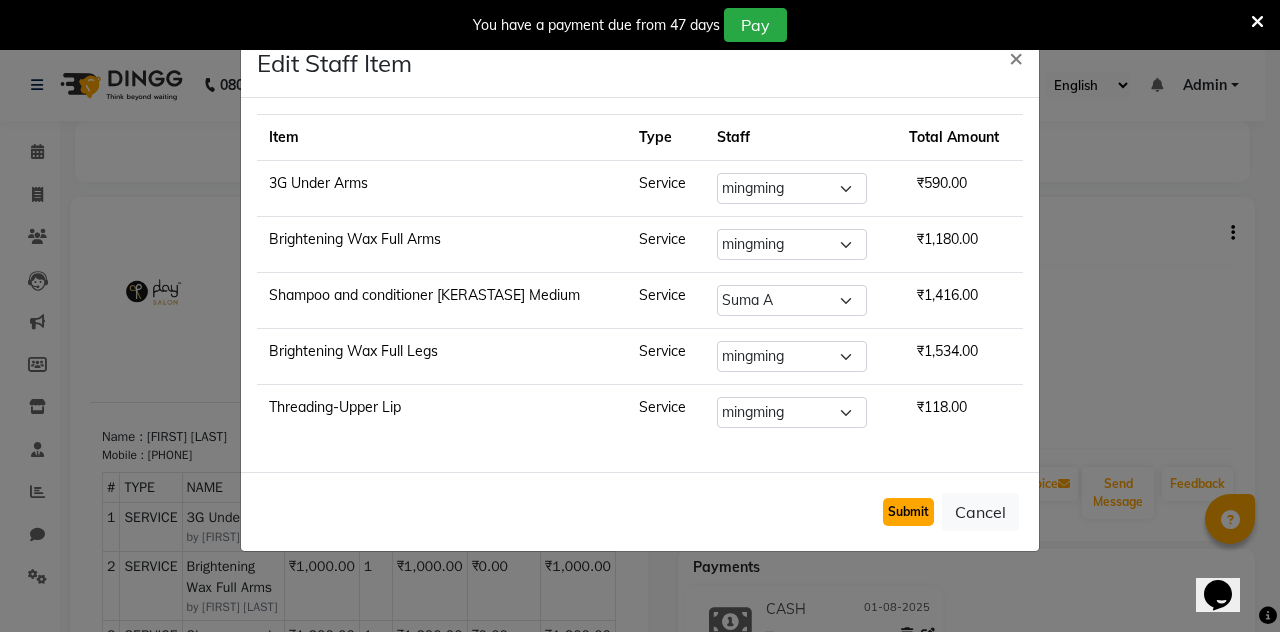 click on "Submit" 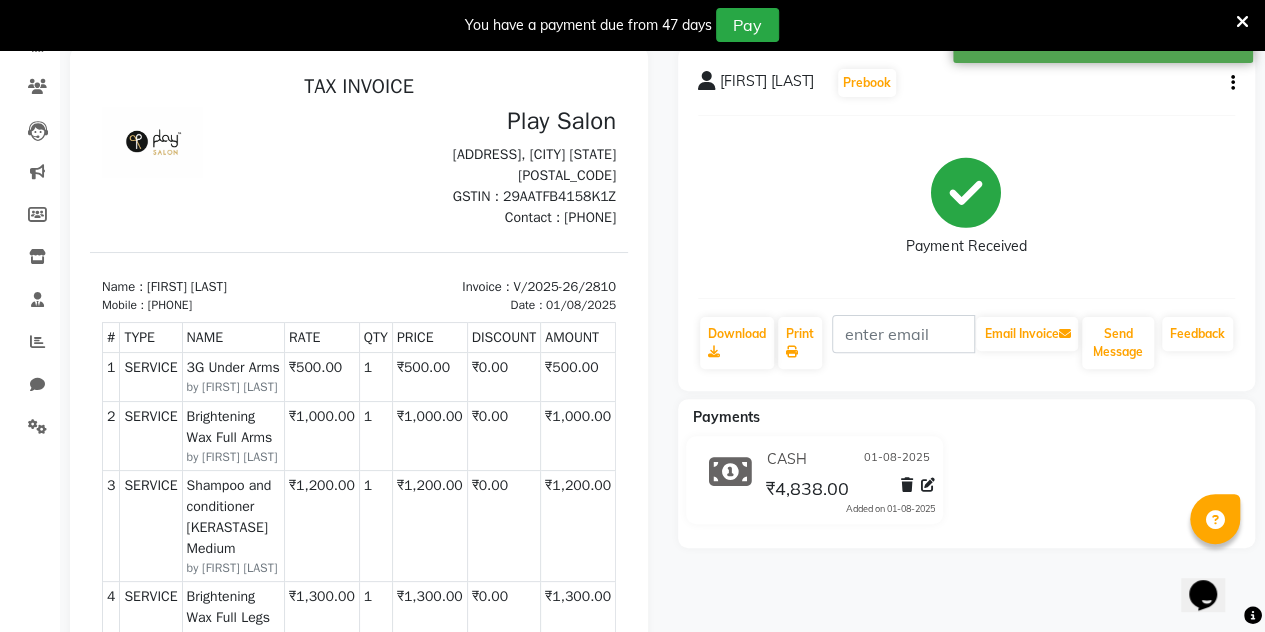 scroll, scrollTop: 0, scrollLeft: 0, axis: both 